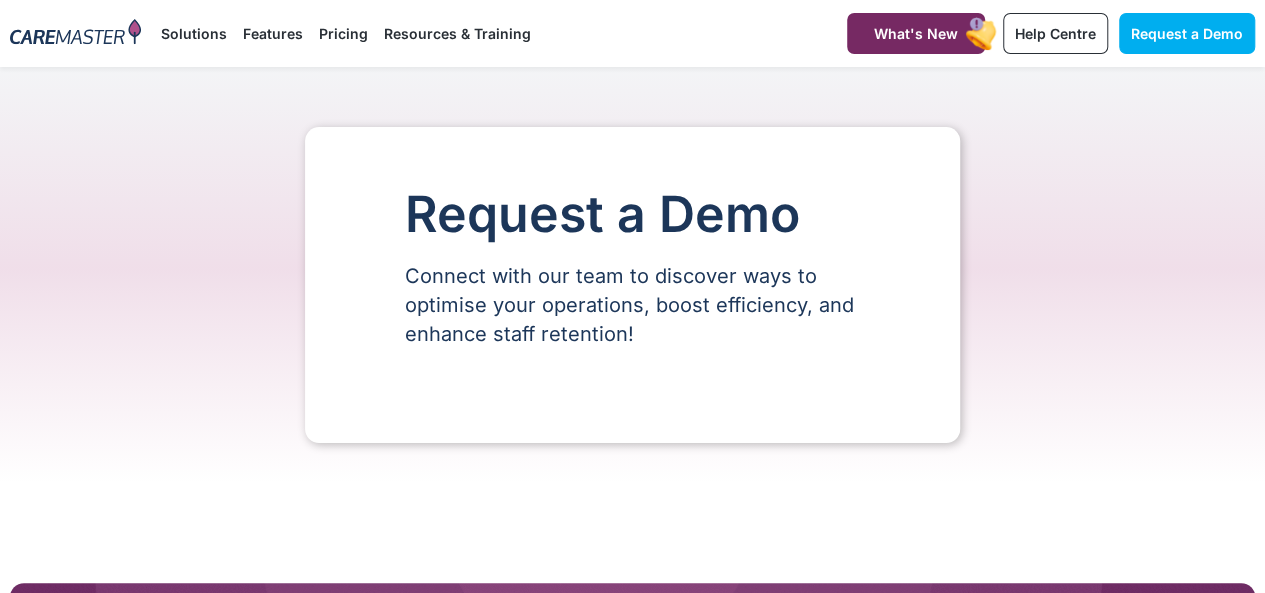 scroll, scrollTop: 668, scrollLeft: 0, axis: vertical 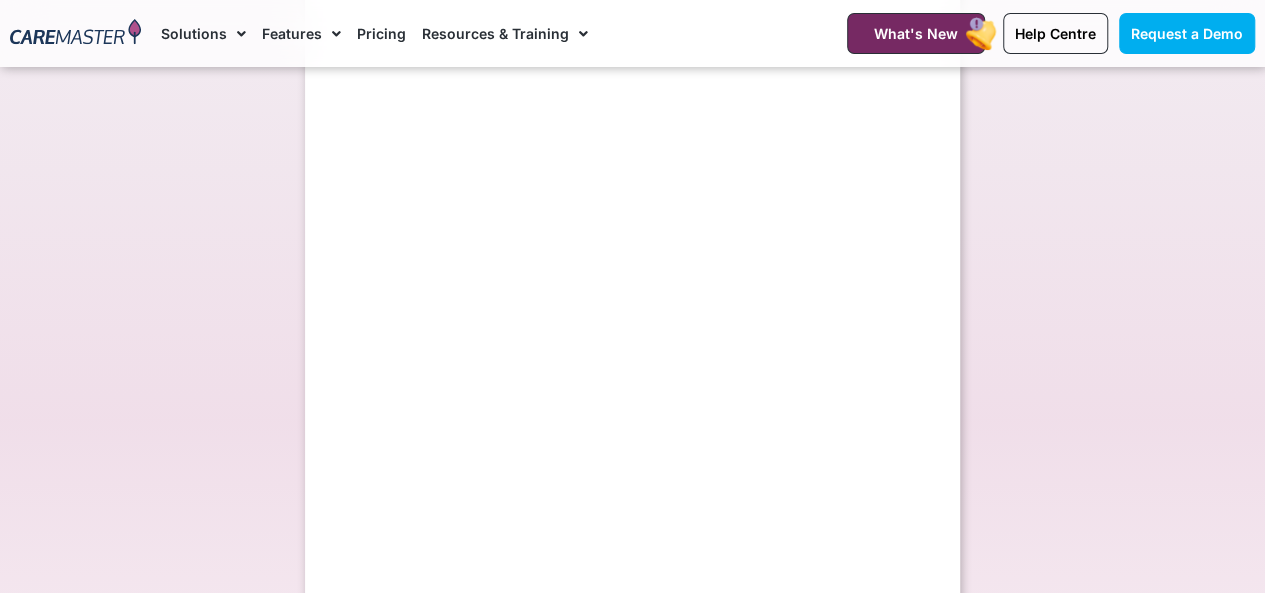 select on "**" 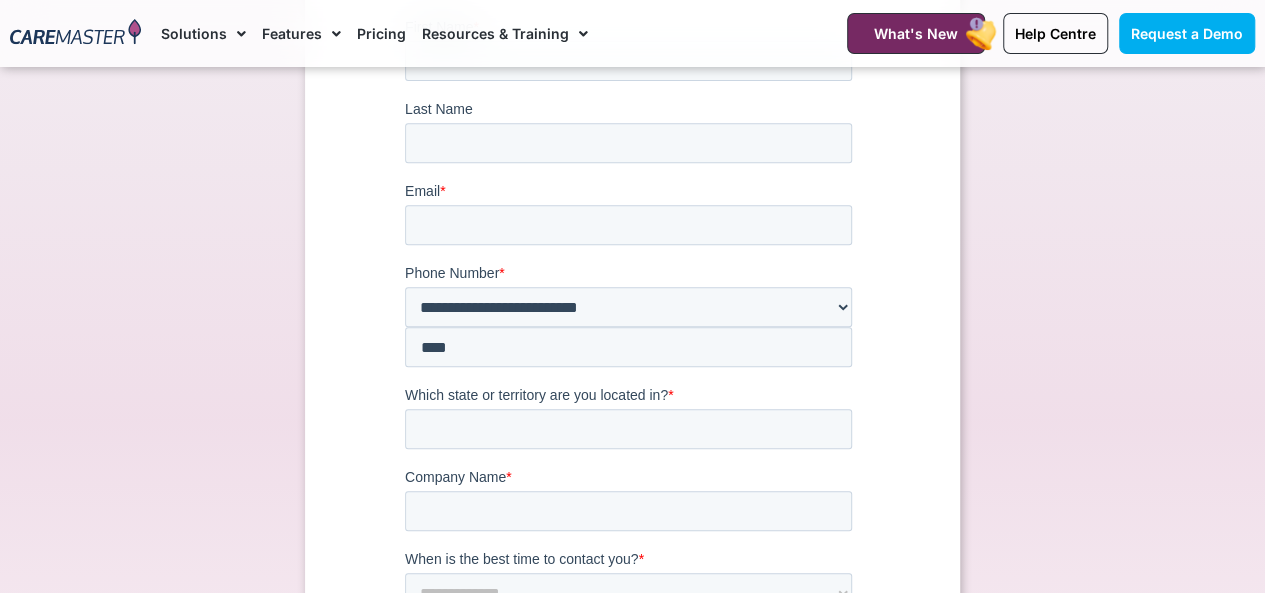 scroll, scrollTop: 0, scrollLeft: 0, axis: both 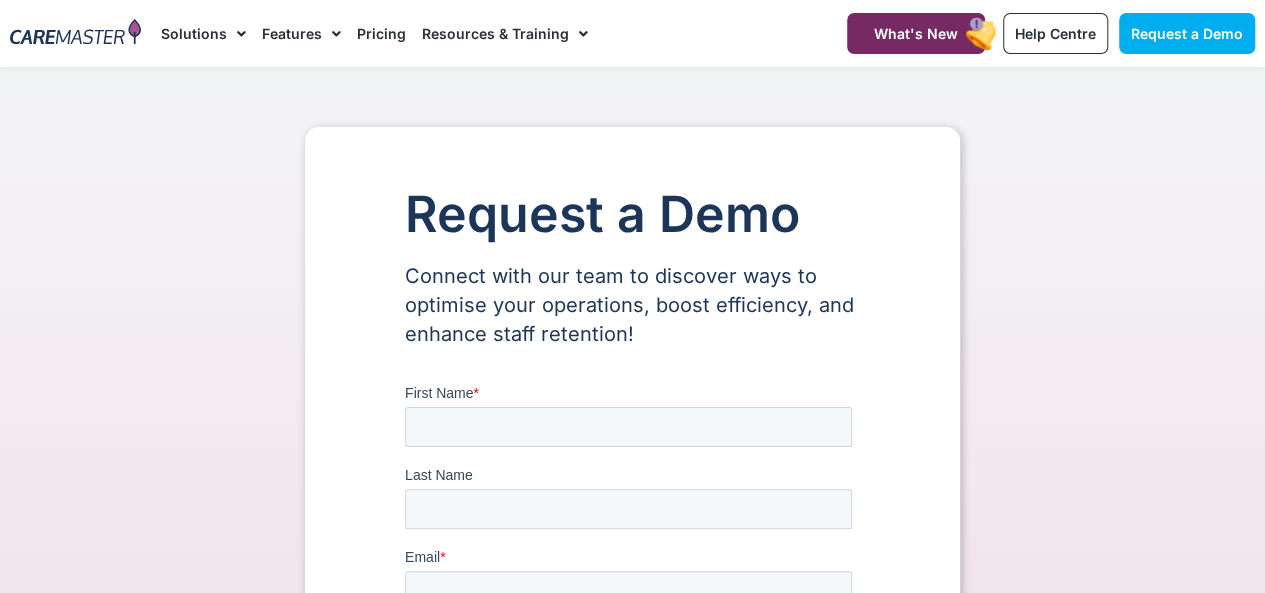 click on "Request a Demo
Connect with our team to discover ways to optimise your operations, boost efficiency, and enhance staff retention!" at bounding box center (632, 848) 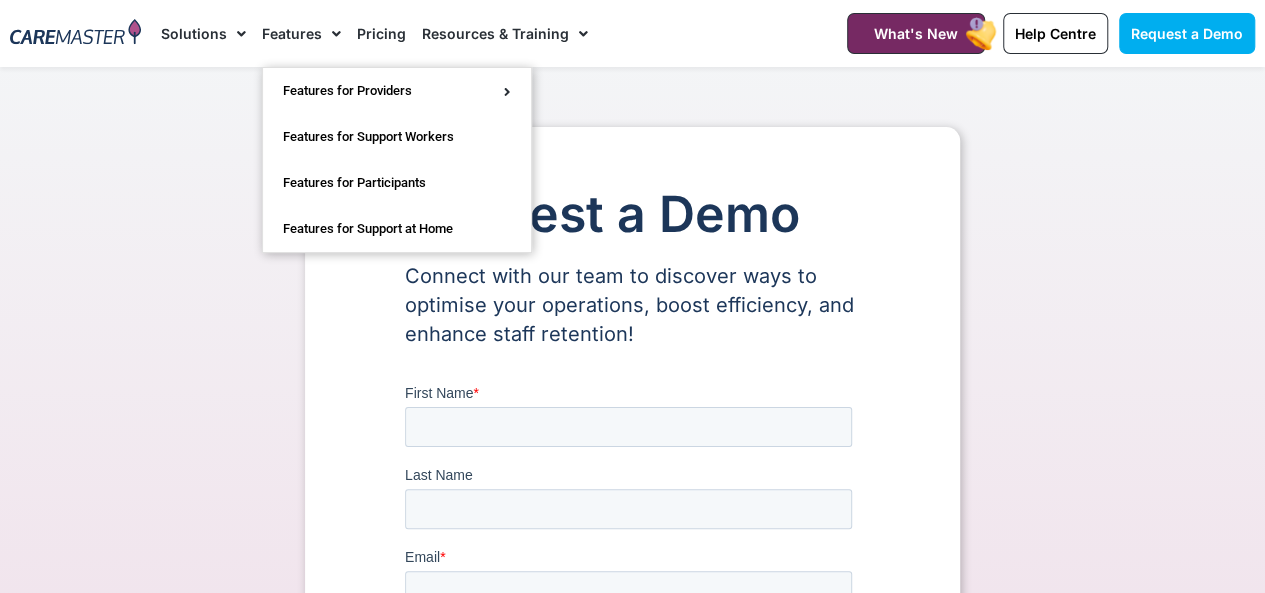 click on "Features" 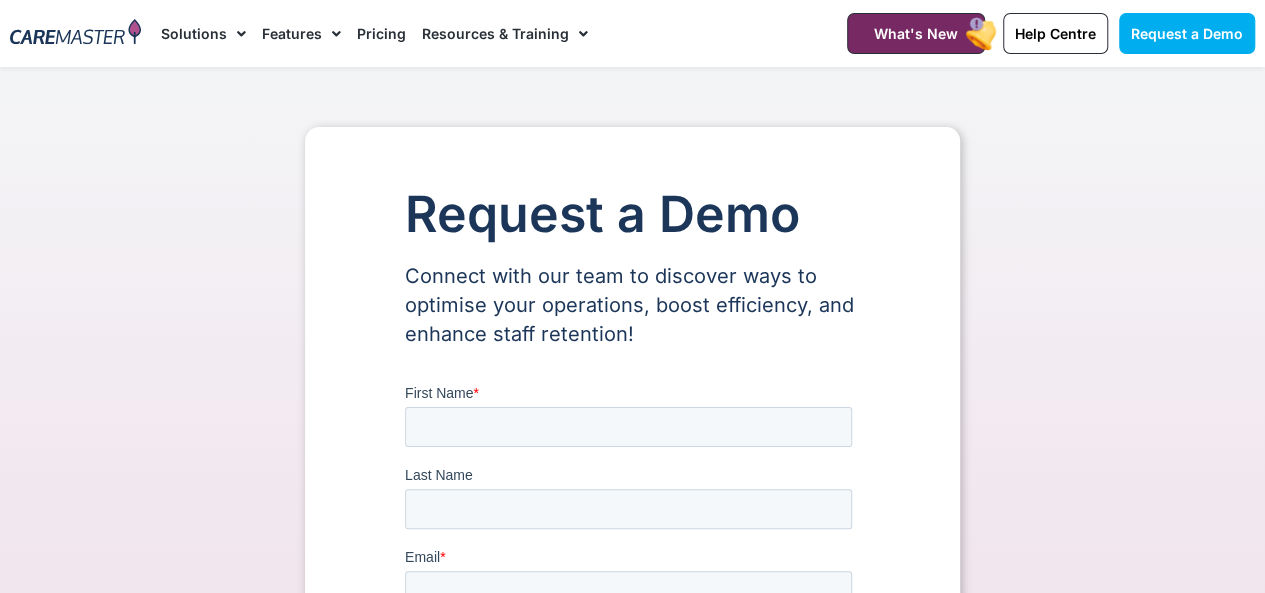 click on "Features" 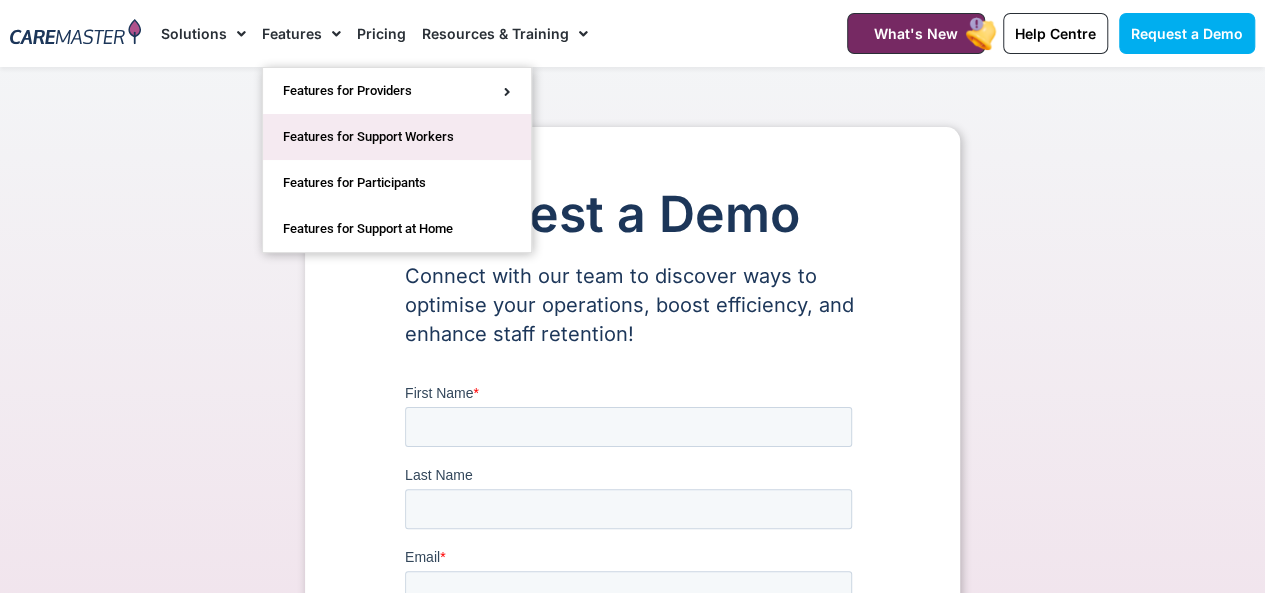 click on "Features for Support Workers" 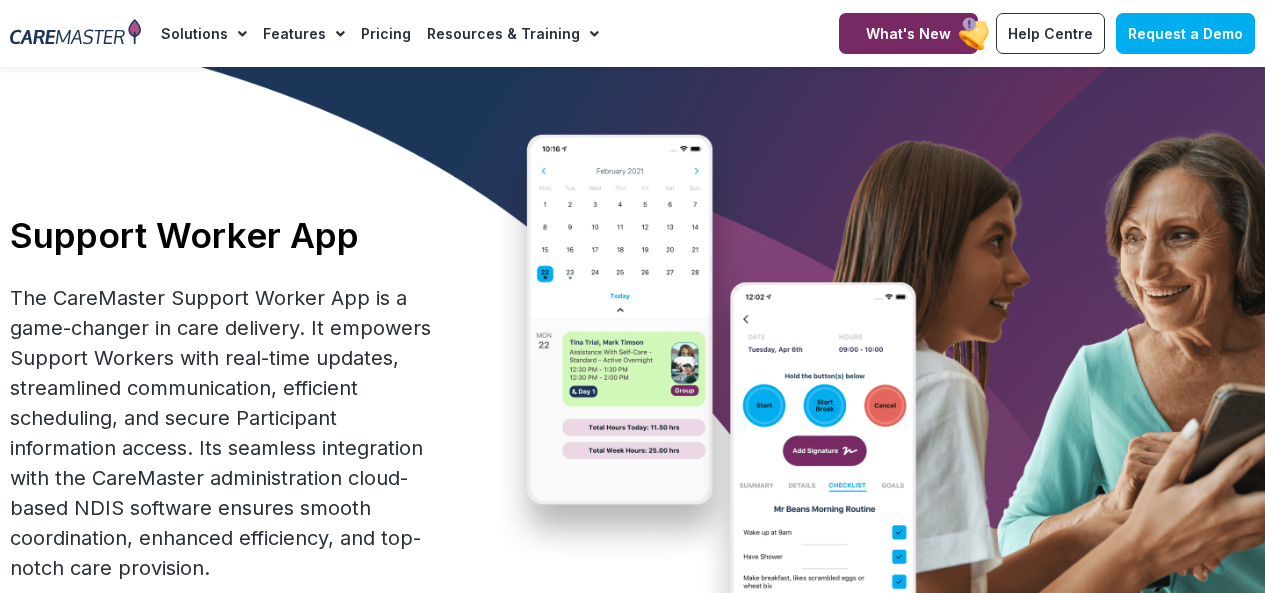 scroll, scrollTop: 0, scrollLeft: 0, axis: both 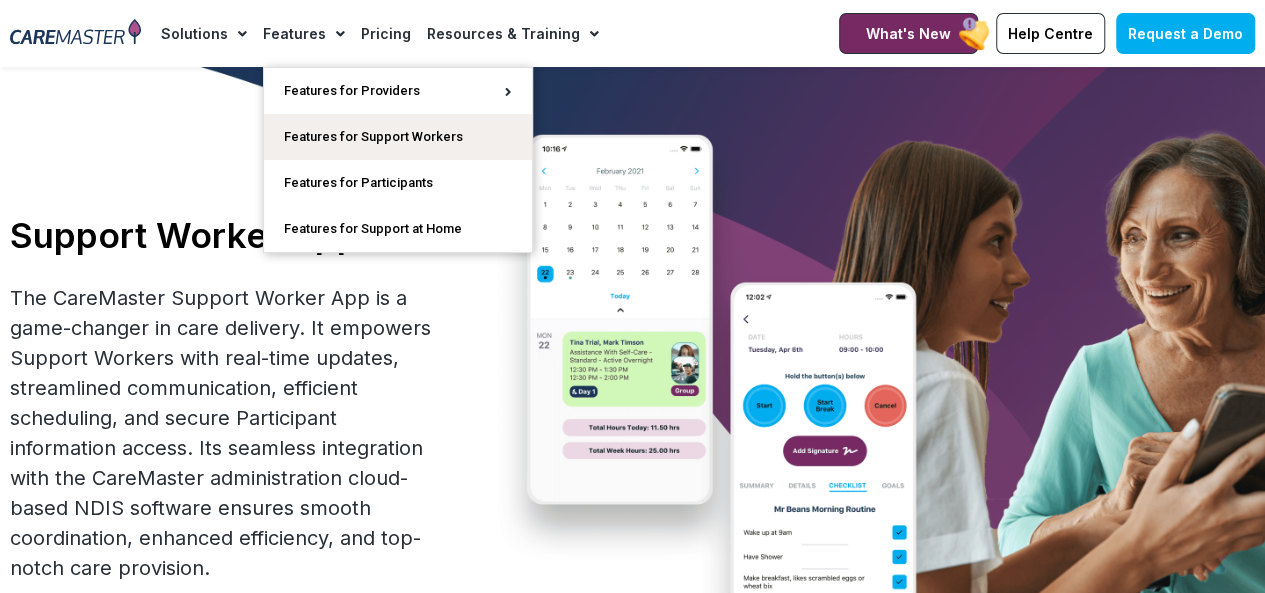 click 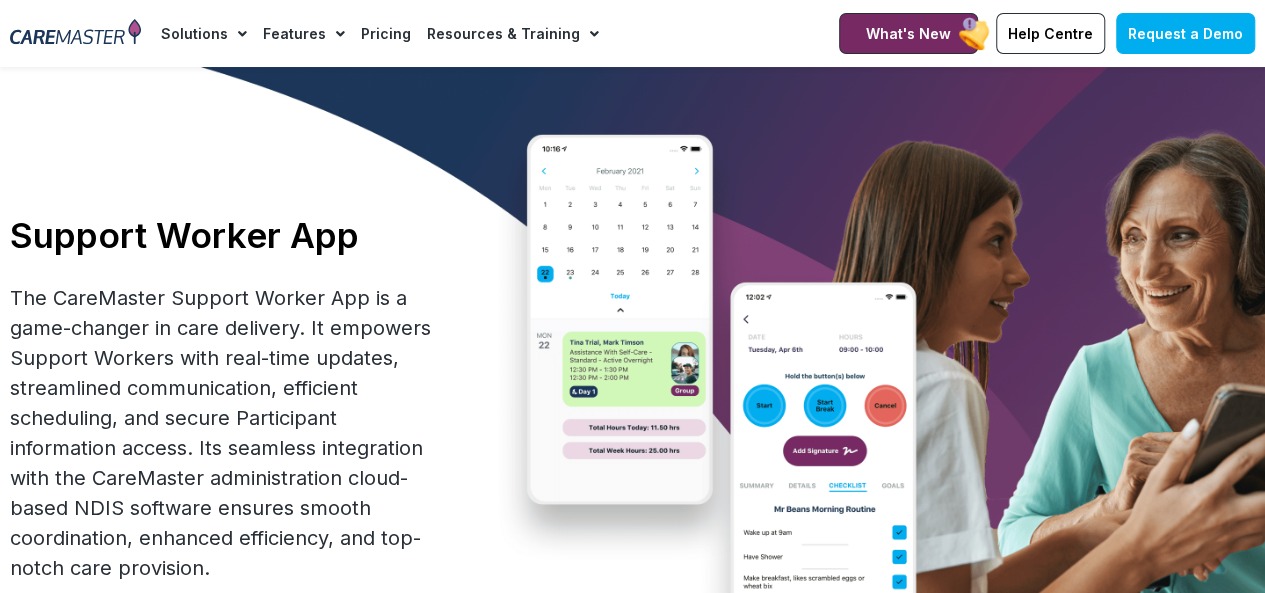 click 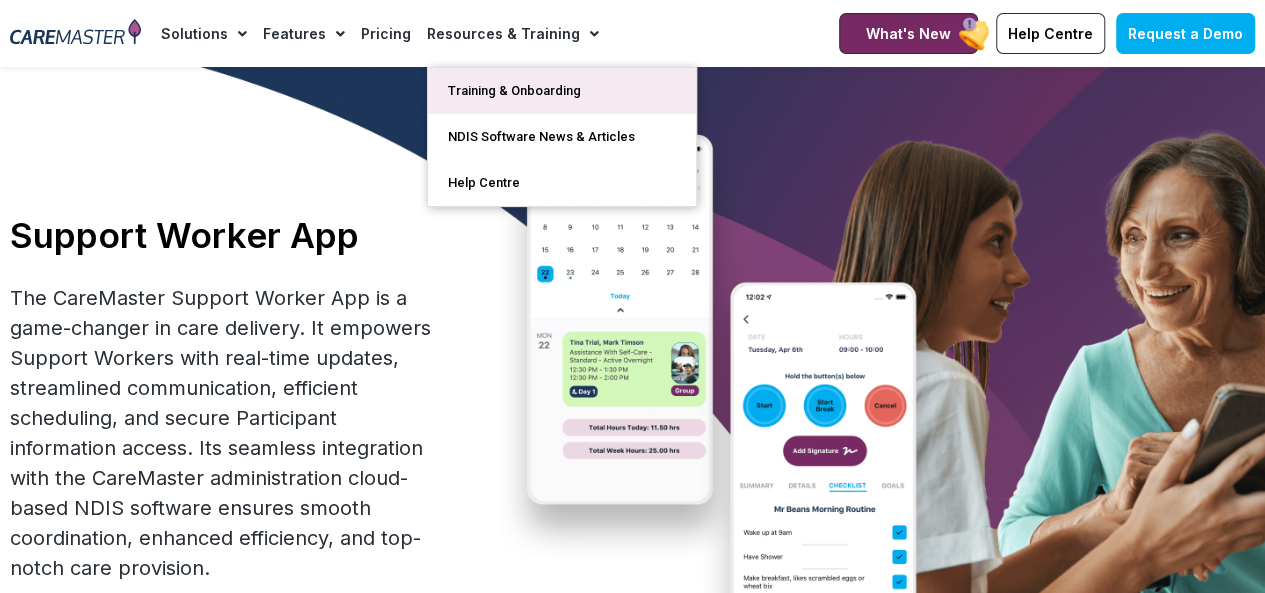 click on "Training & Onboarding" 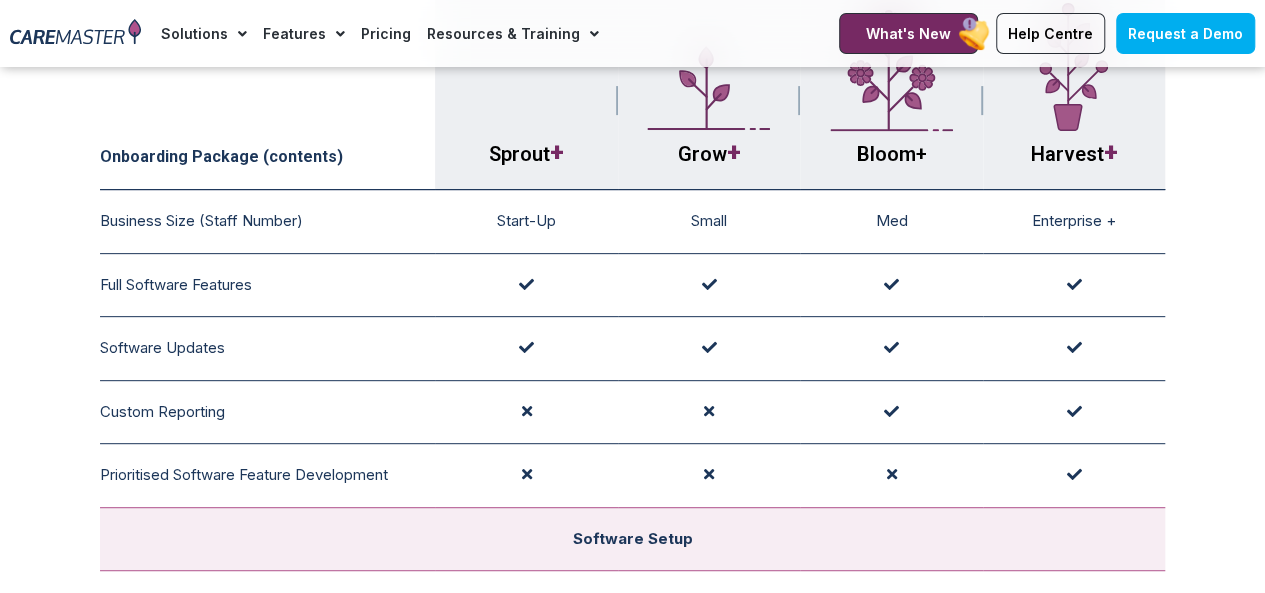 scroll, scrollTop: 0, scrollLeft: 0, axis: both 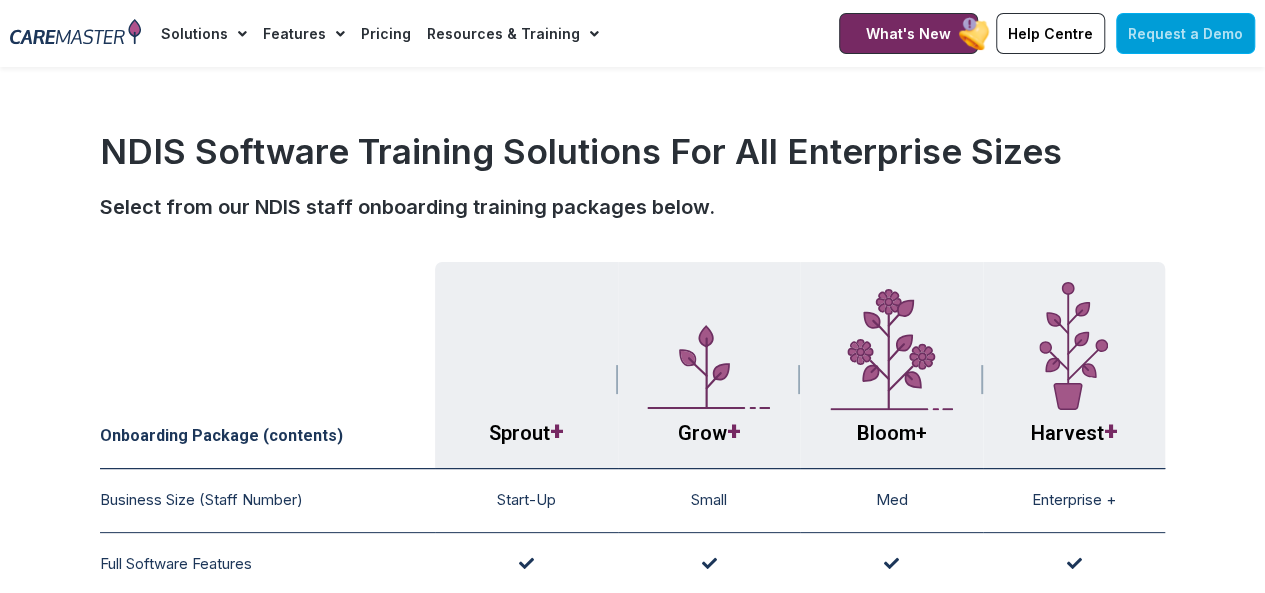 click on "Request a Demo" at bounding box center [1185, 33] 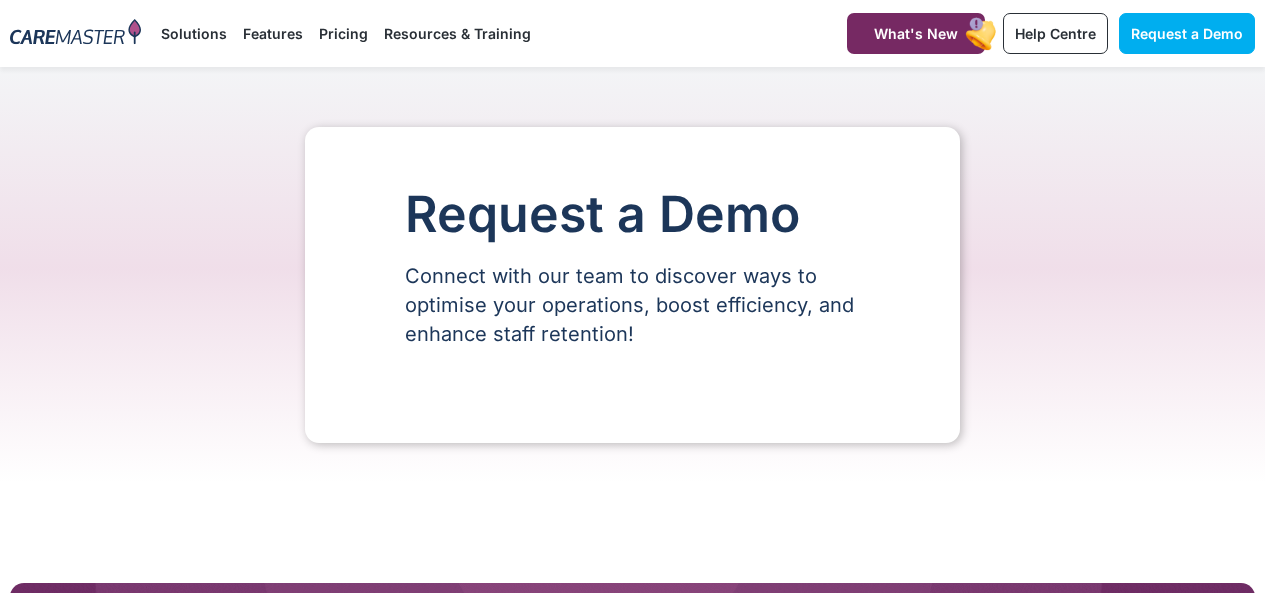 scroll, scrollTop: 0, scrollLeft: 0, axis: both 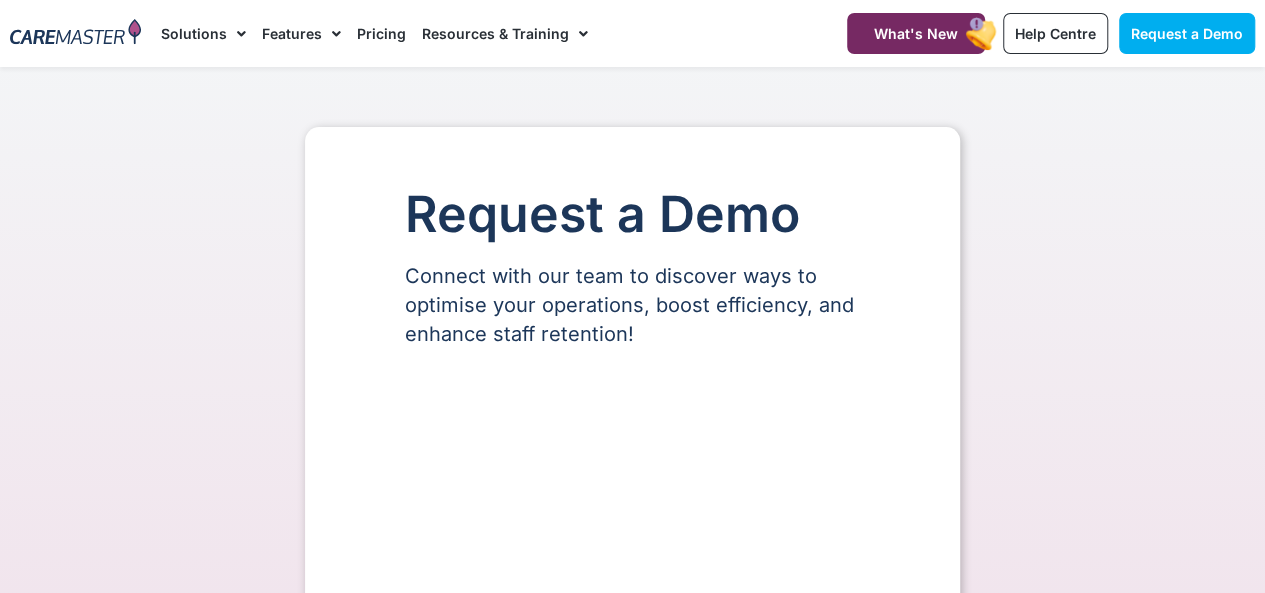select on "**" 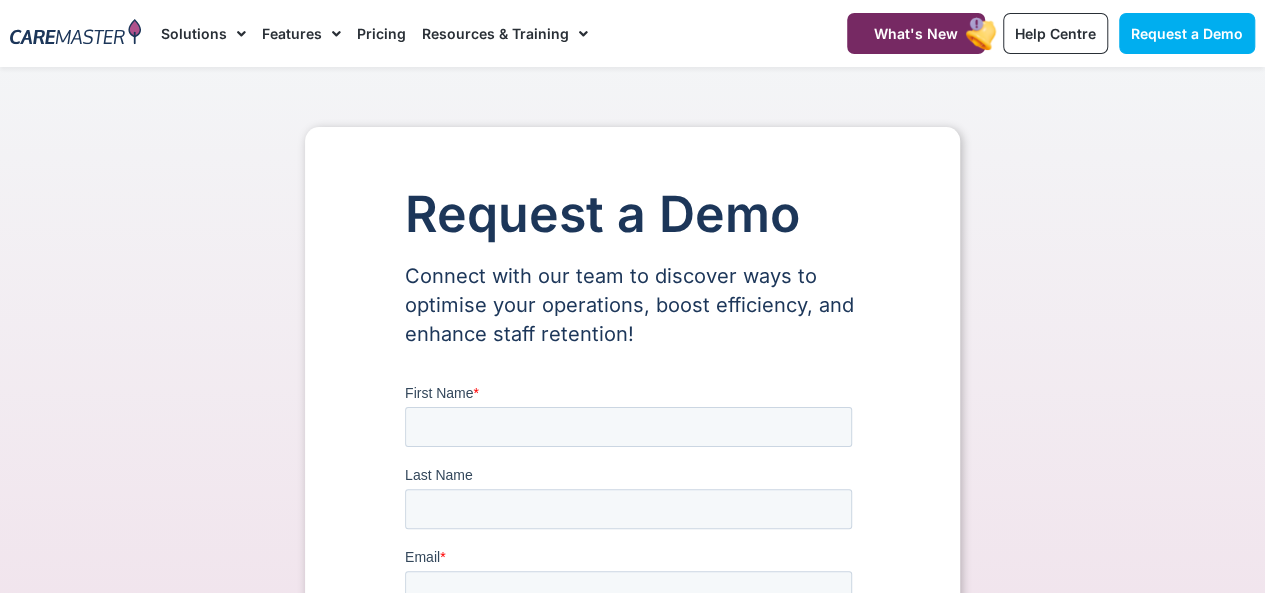 scroll, scrollTop: 0, scrollLeft: 0, axis: both 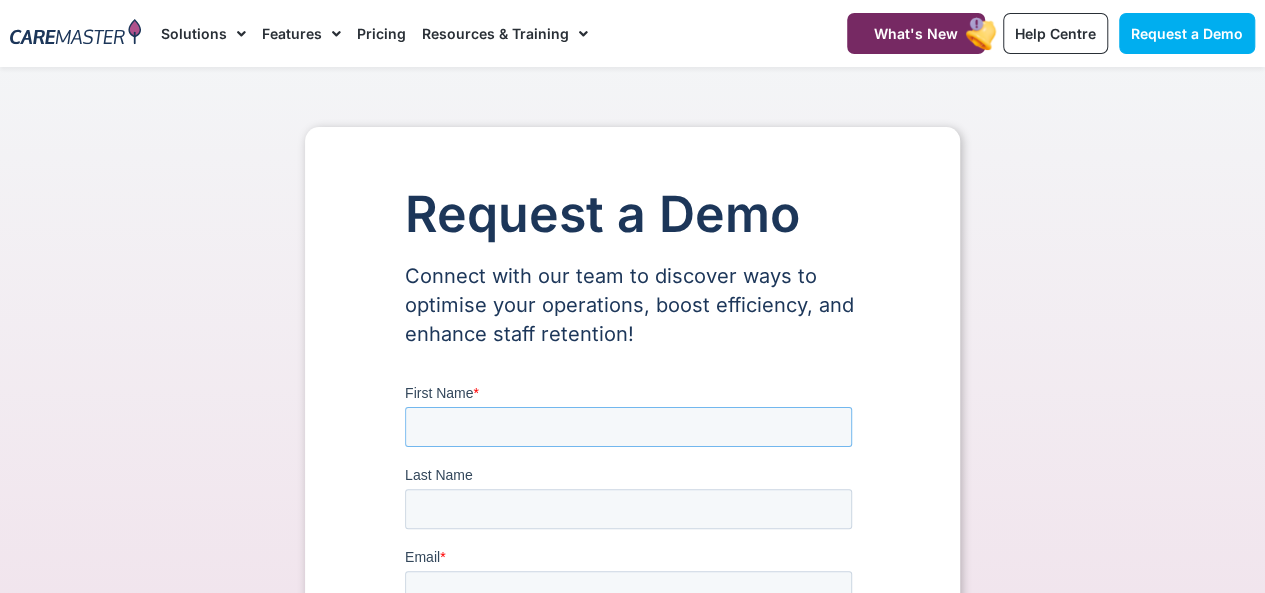 drag, startPoint x: 1159, startPoint y: 772, endPoint x: 448, endPoint y: 423, distance: 792.0366 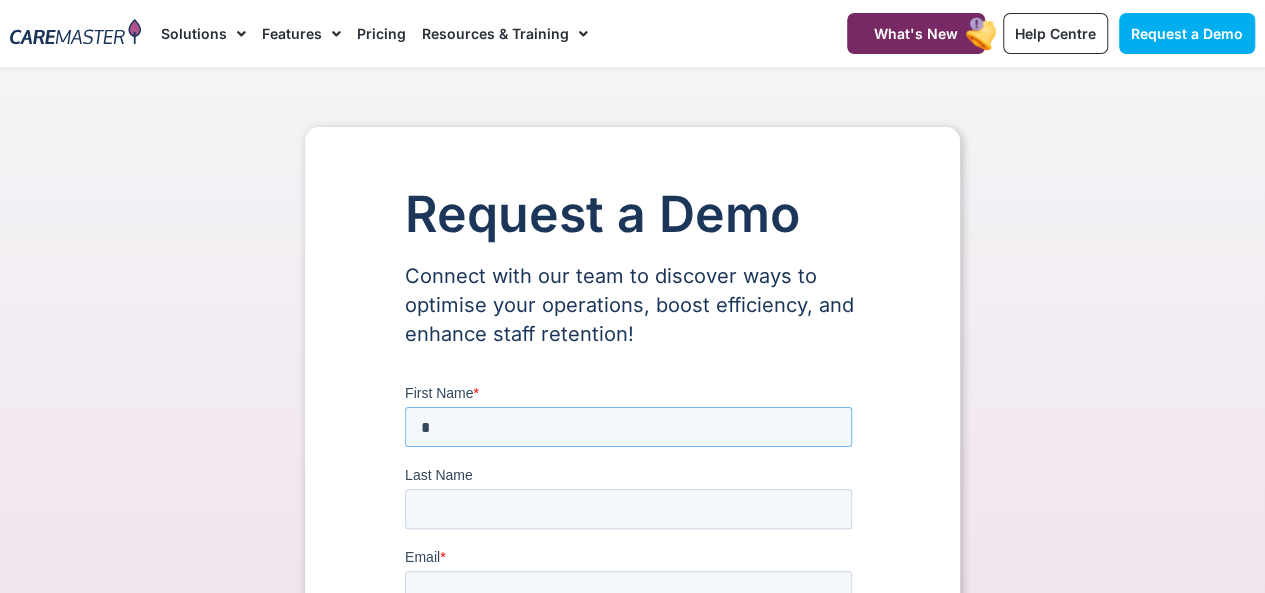 type on "******" 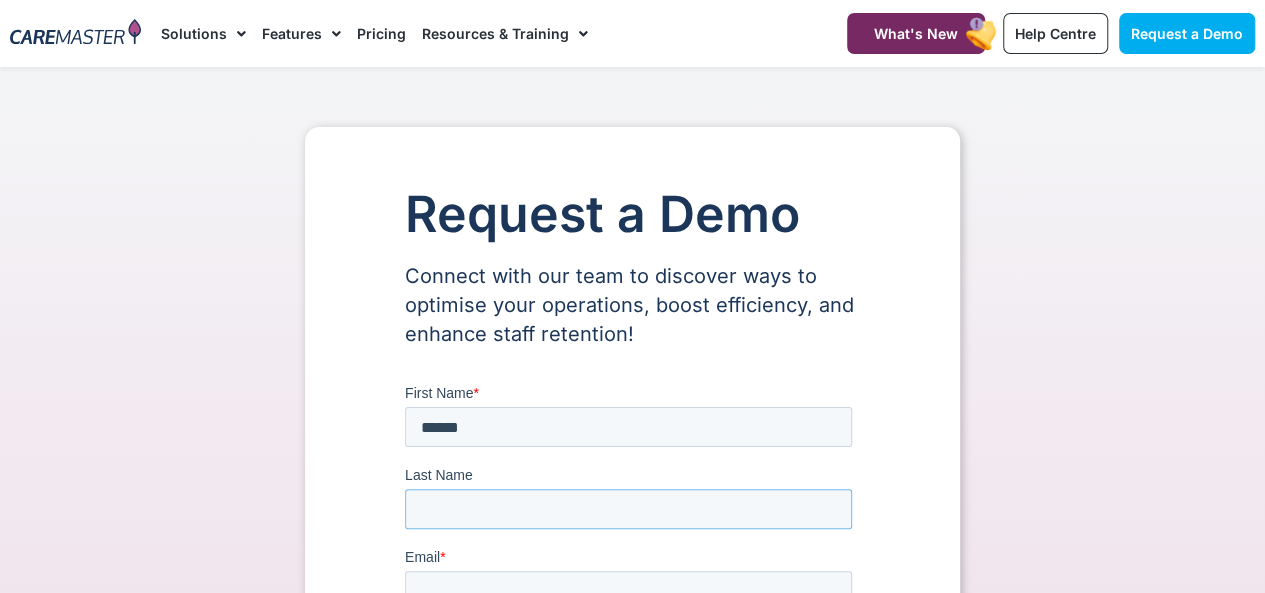 type on "********" 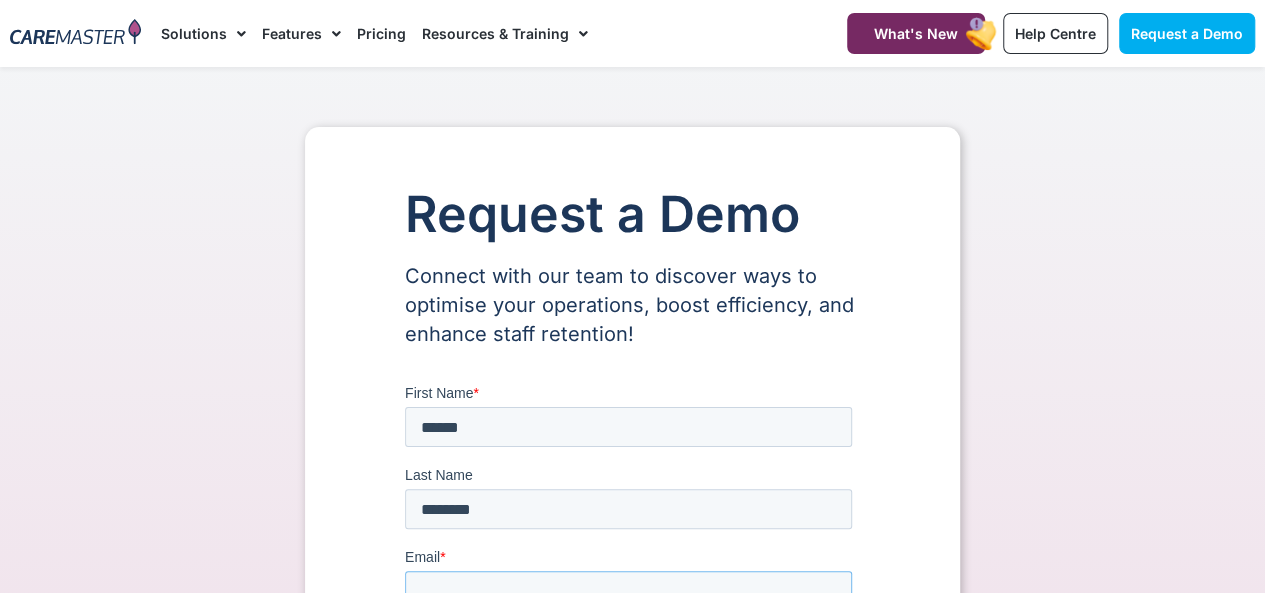 type on "**********" 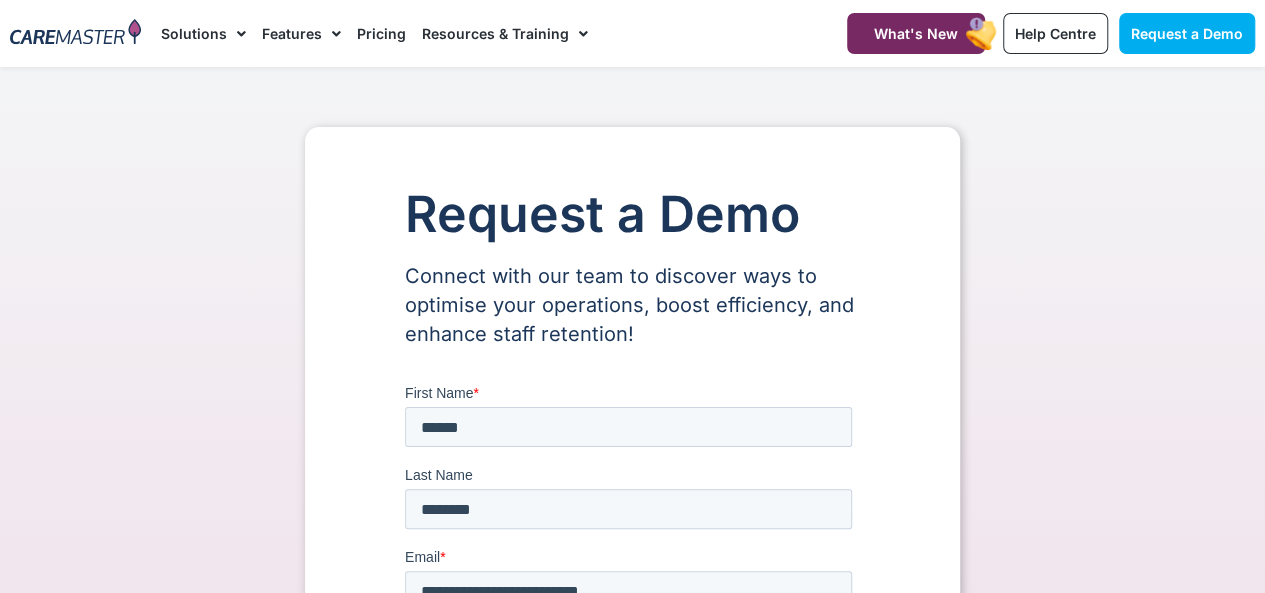 type on "***" 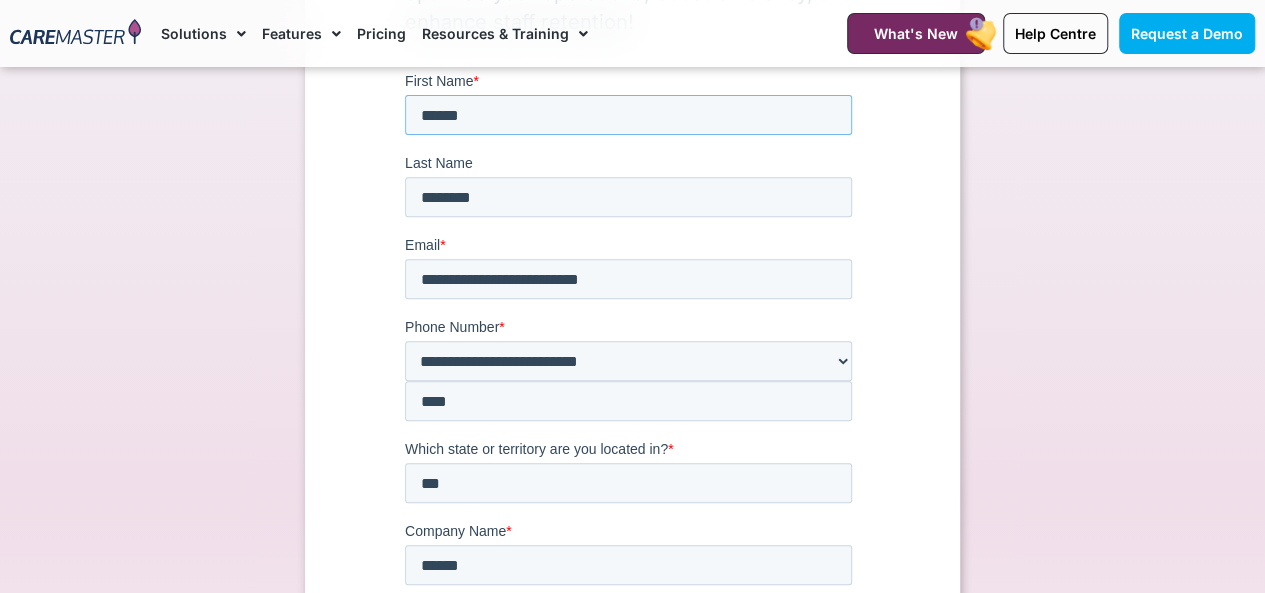 scroll, scrollTop: 313, scrollLeft: 0, axis: vertical 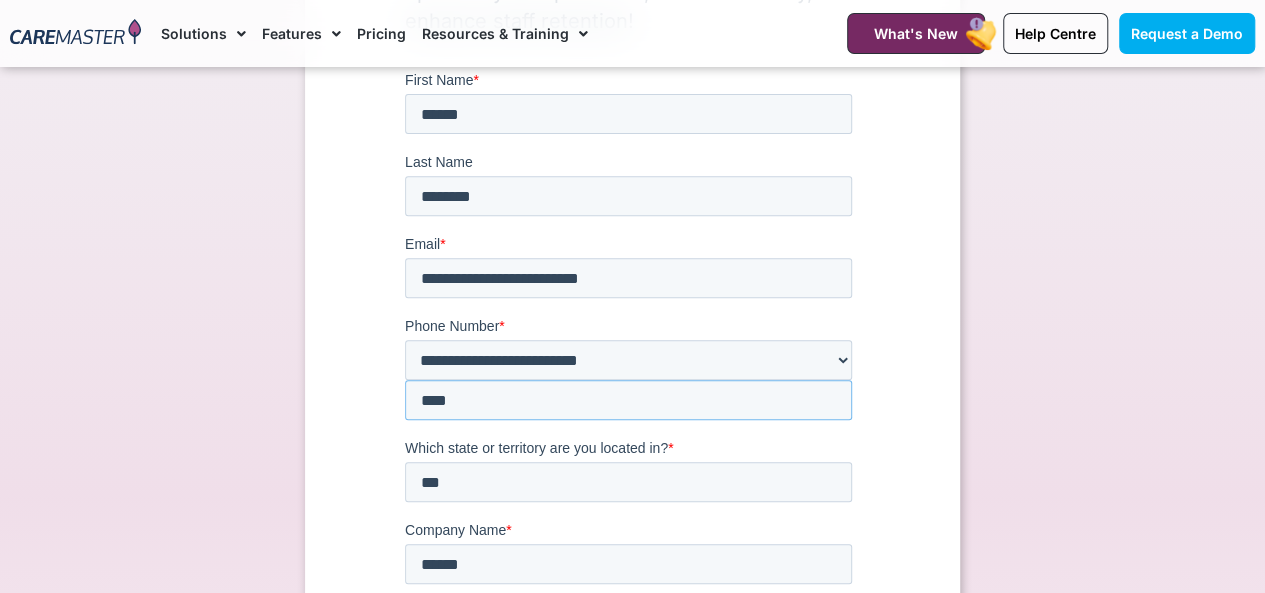 click on "***" at bounding box center (628, 400) 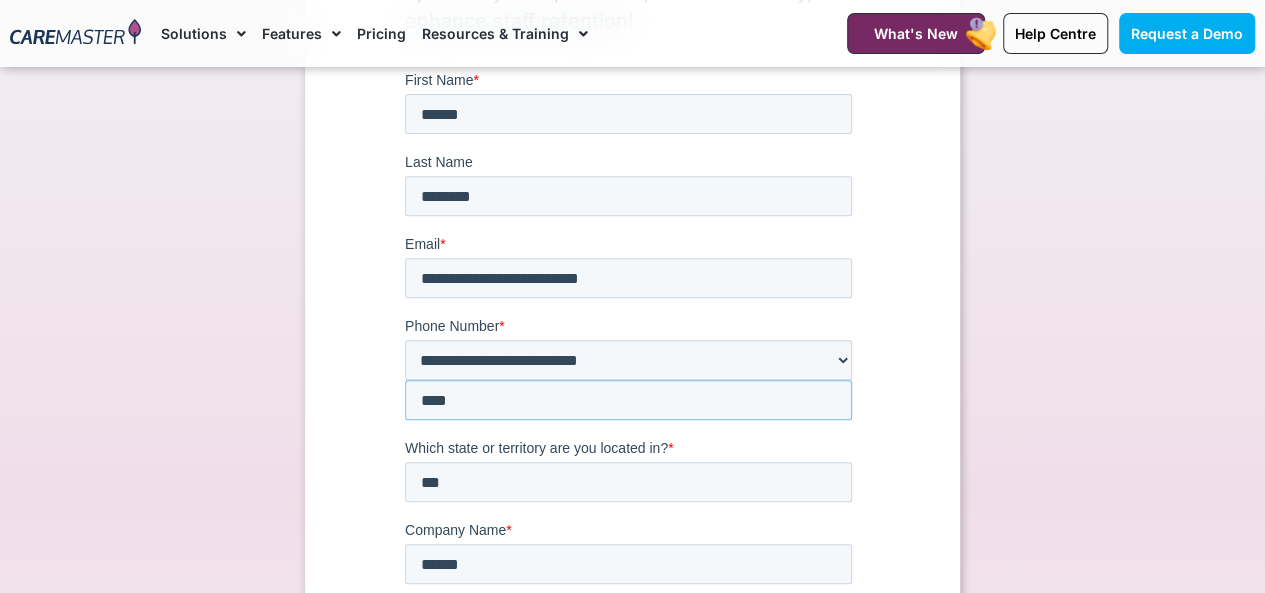 type on "**********" 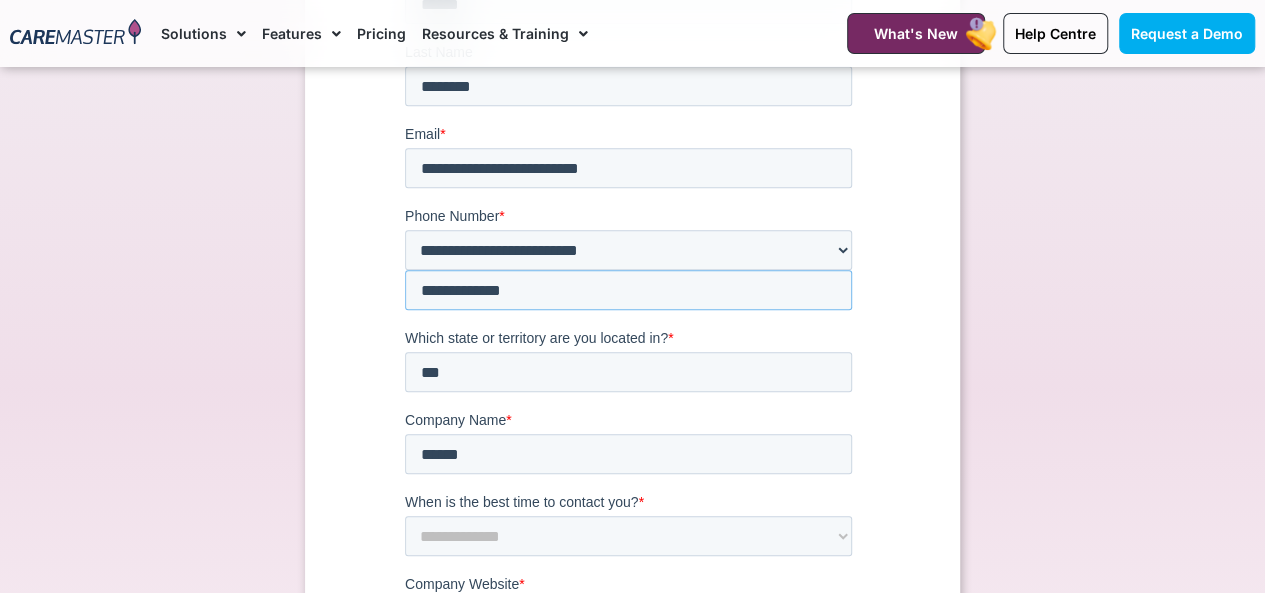 scroll, scrollTop: 368, scrollLeft: 0, axis: vertical 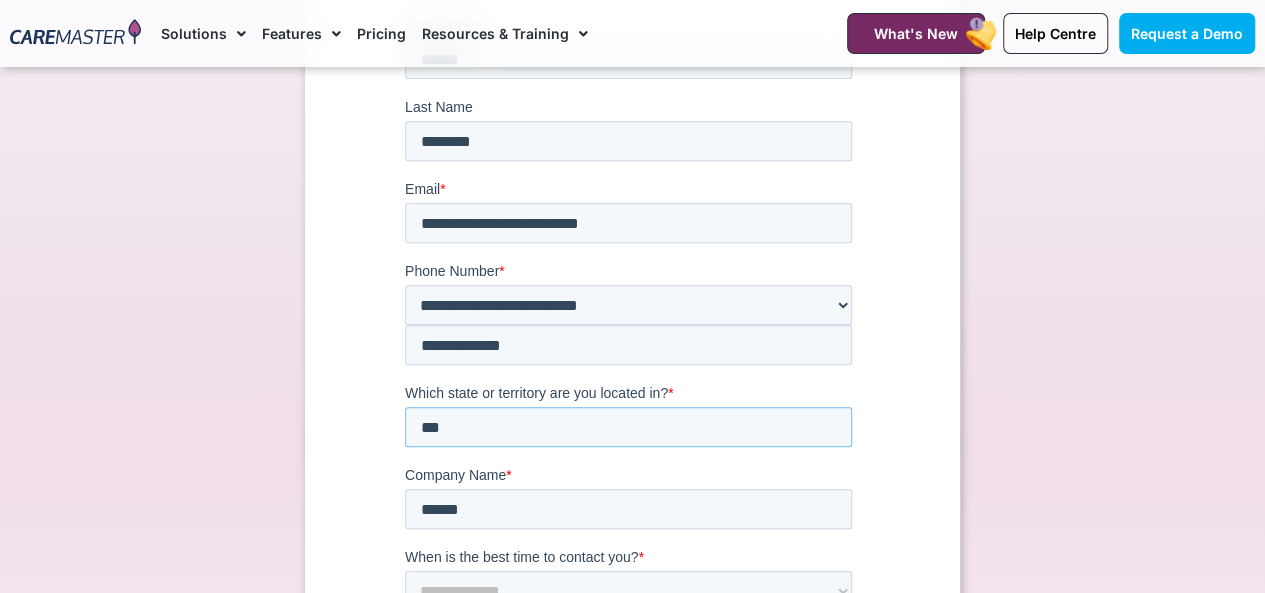 click on "***" at bounding box center [628, 427] 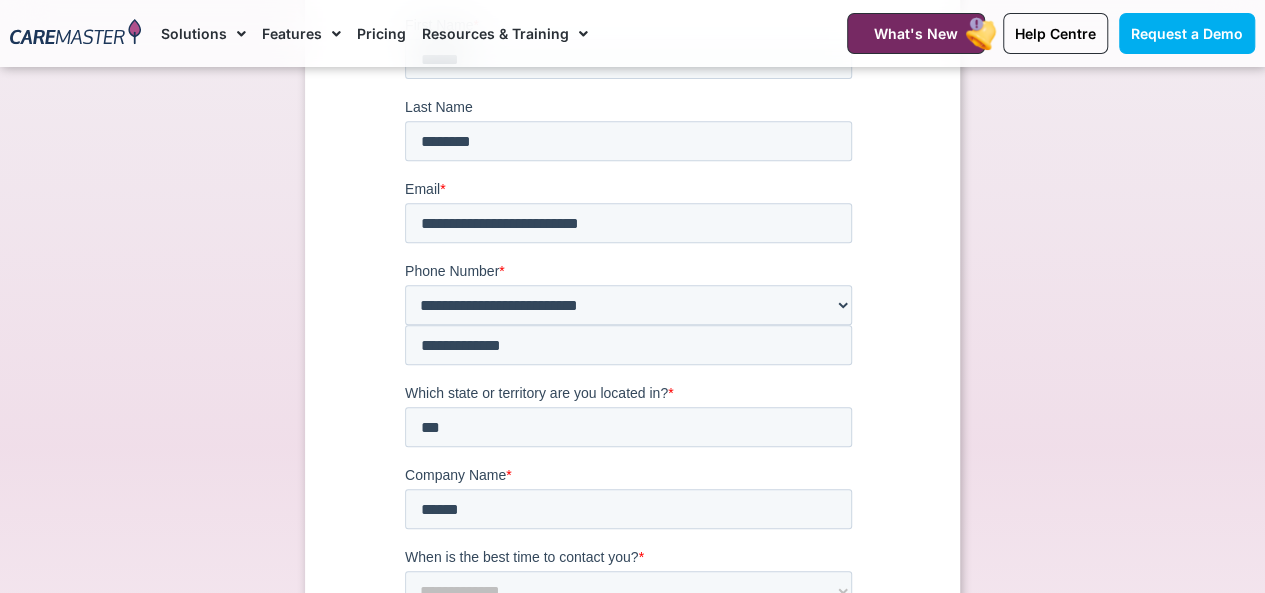 click on "Company Name *" at bounding box center (632, 475) 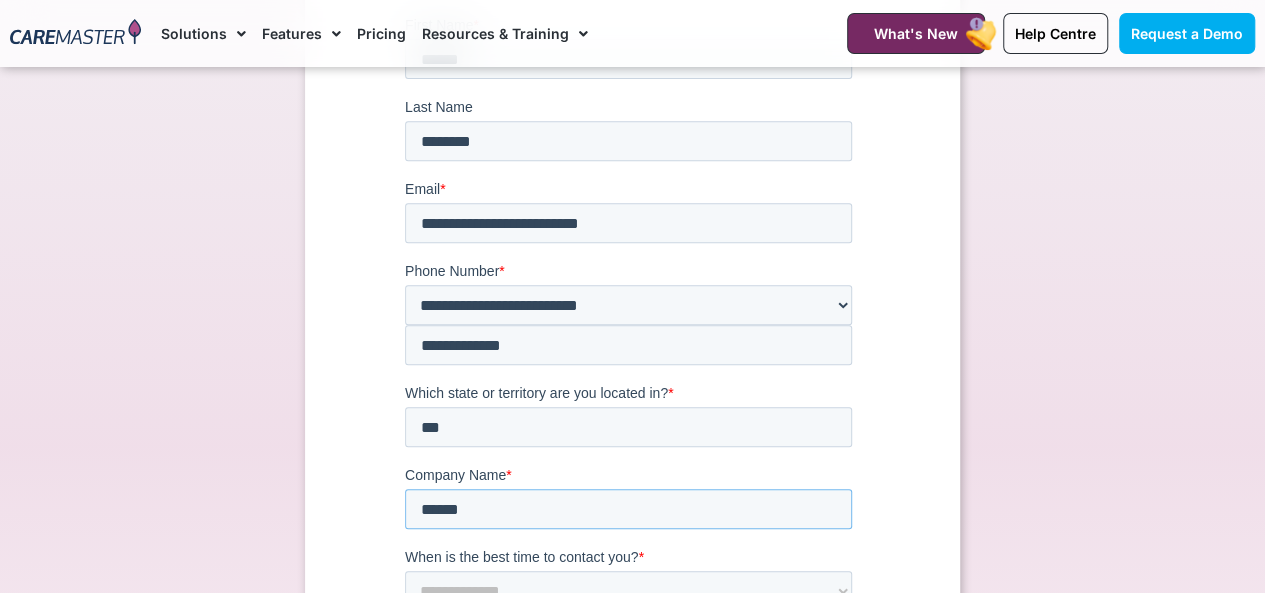 click on "******" at bounding box center (628, 509) 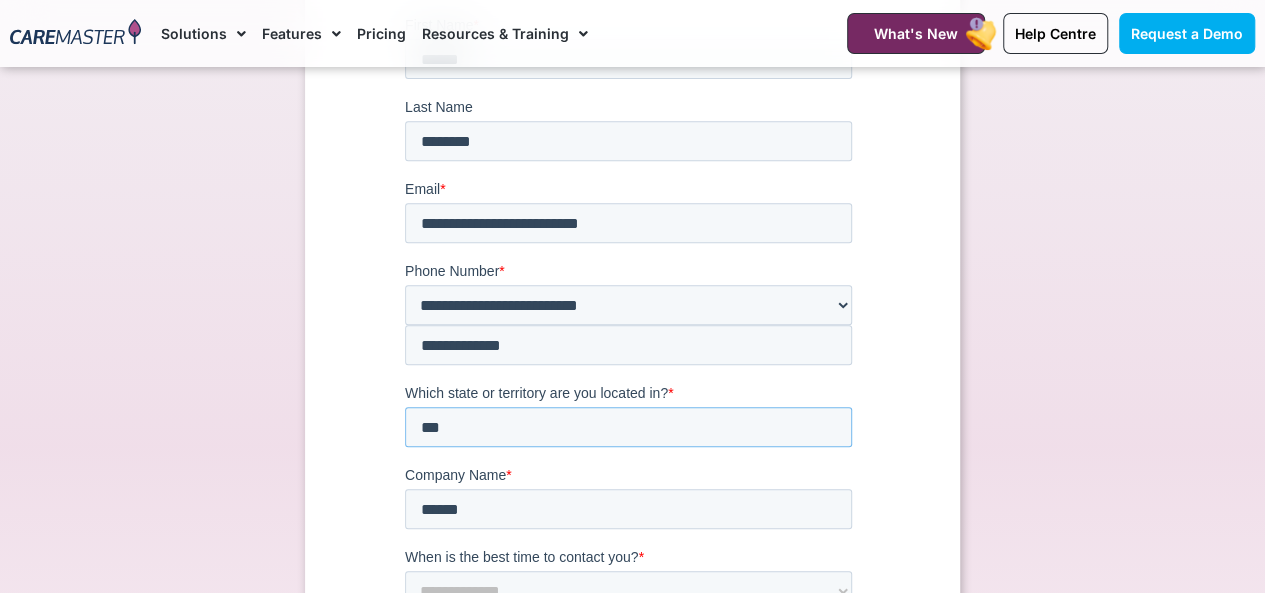 click on "***" at bounding box center [628, 427] 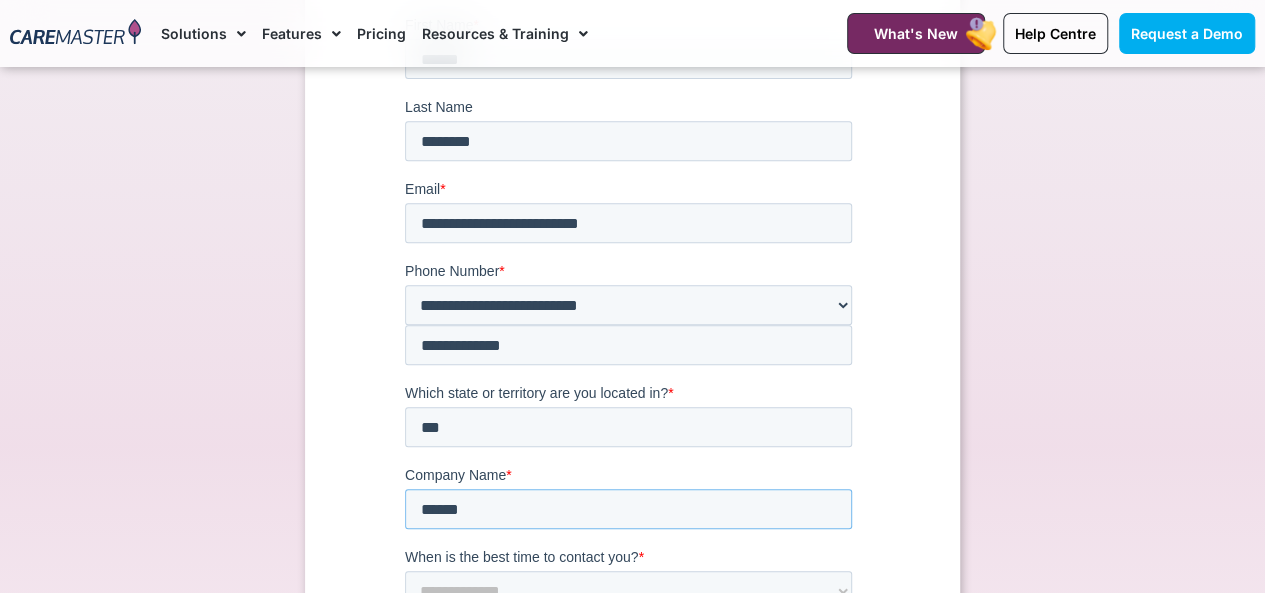 click on "******" at bounding box center (628, 509) 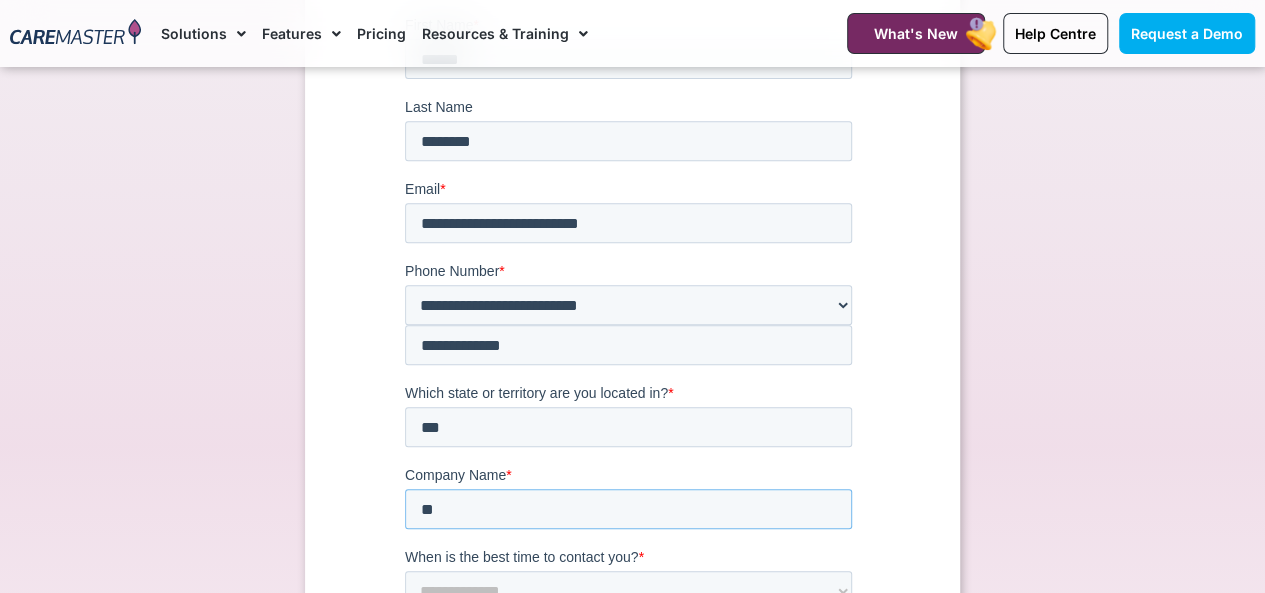 type on "*" 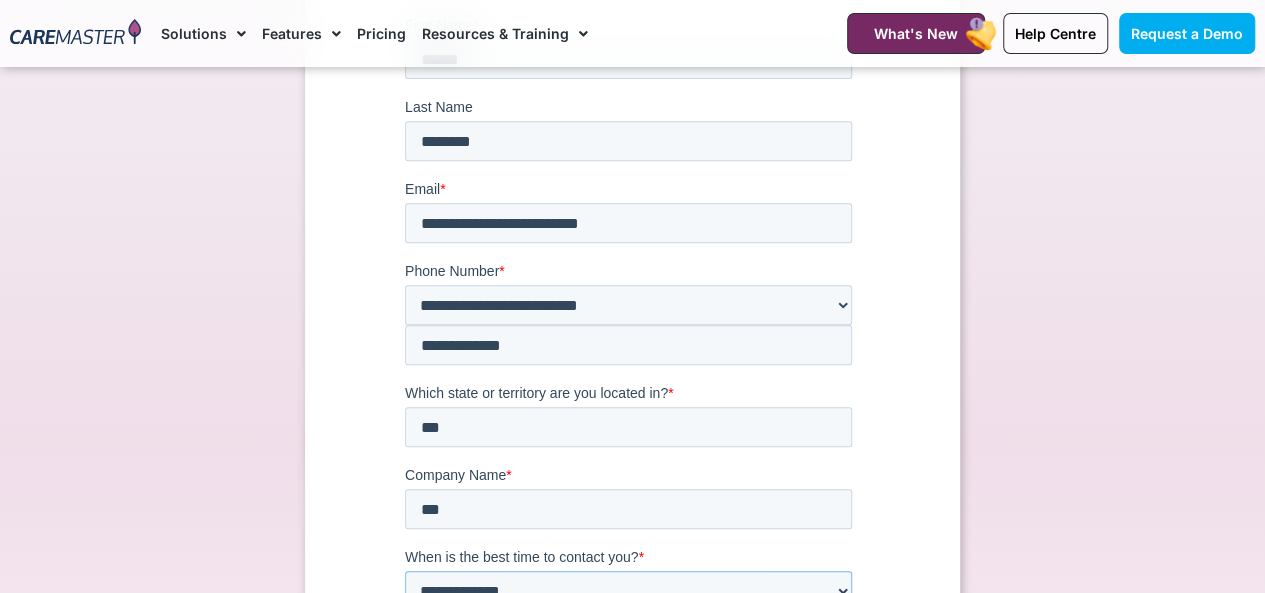 click on "**********" at bounding box center [628, 591] 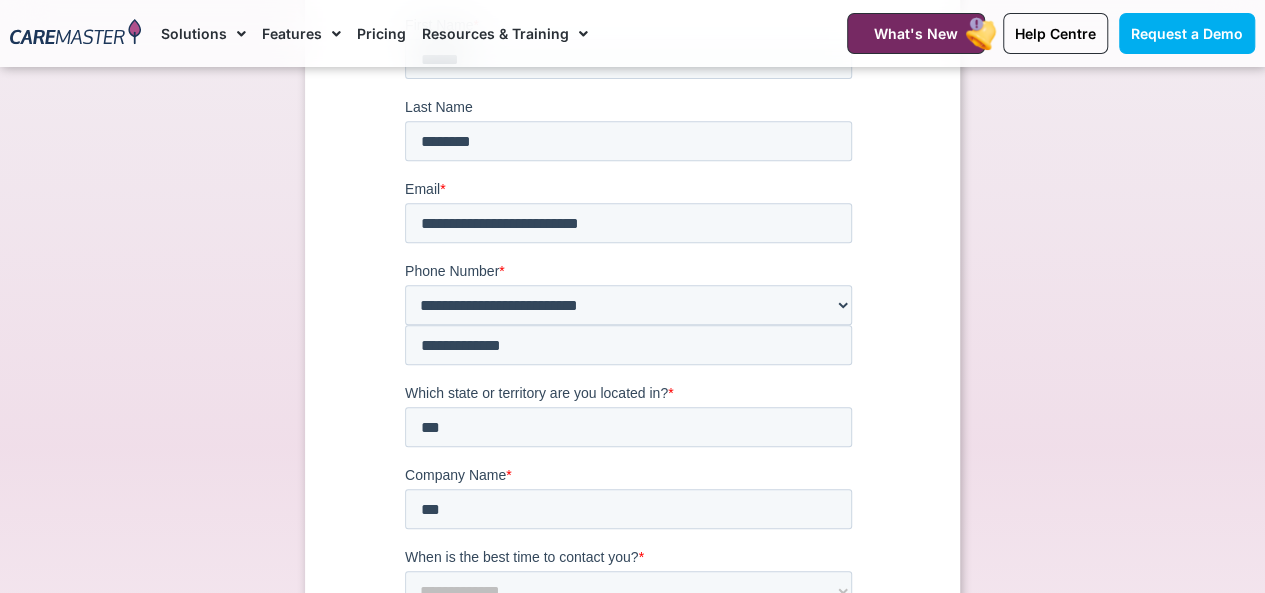 click on "Request a Demo
Connect with our team to discover ways to optimise your operations, boost efficiency, and enhance staff retention!" at bounding box center [632, 480] 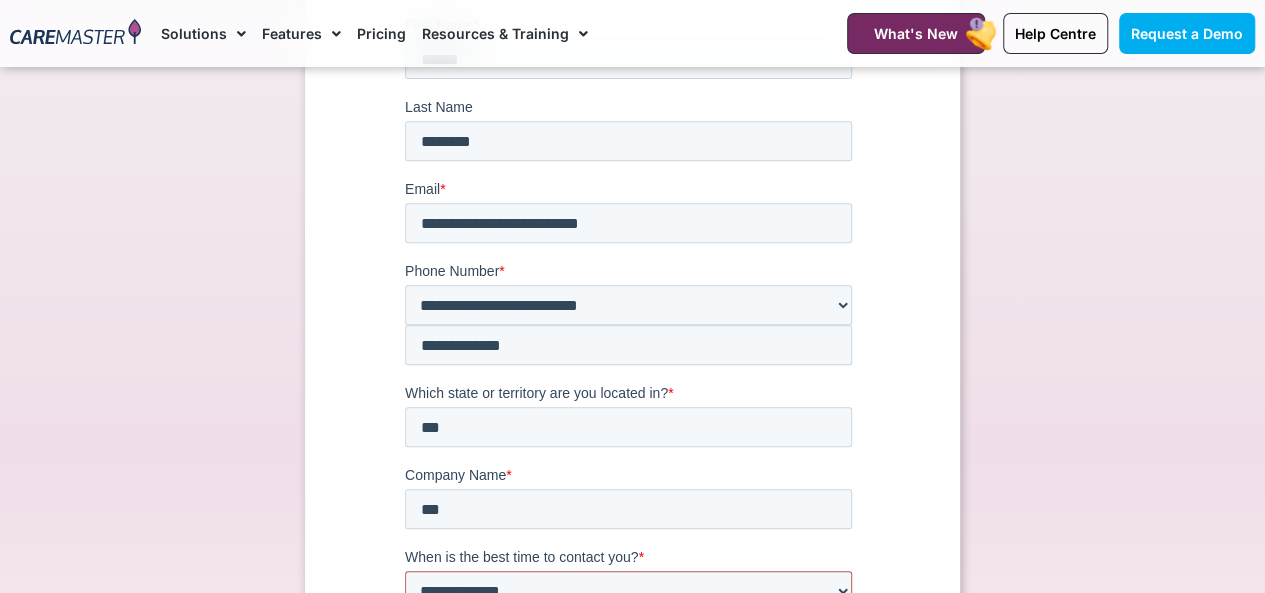 click on "**********" at bounding box center (628, 591) 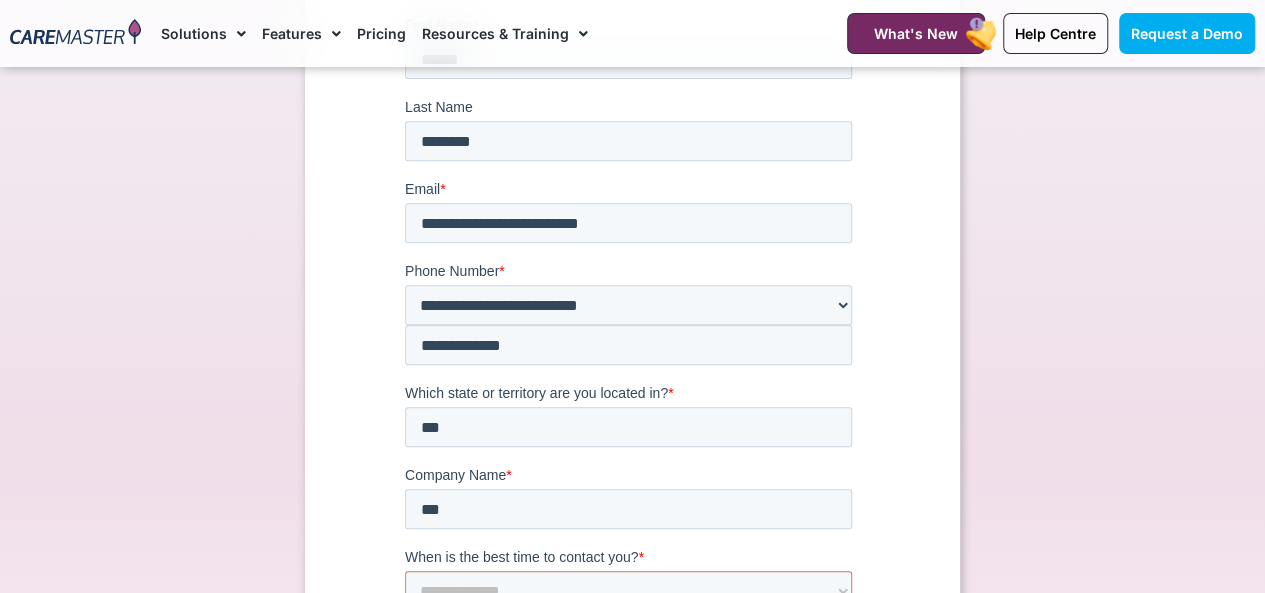 click on "Request a Demo
Connect with our team to discover ways to optimise your operations, boost efficiency, and enhance staff retention!" at bounding box center [632, 489] 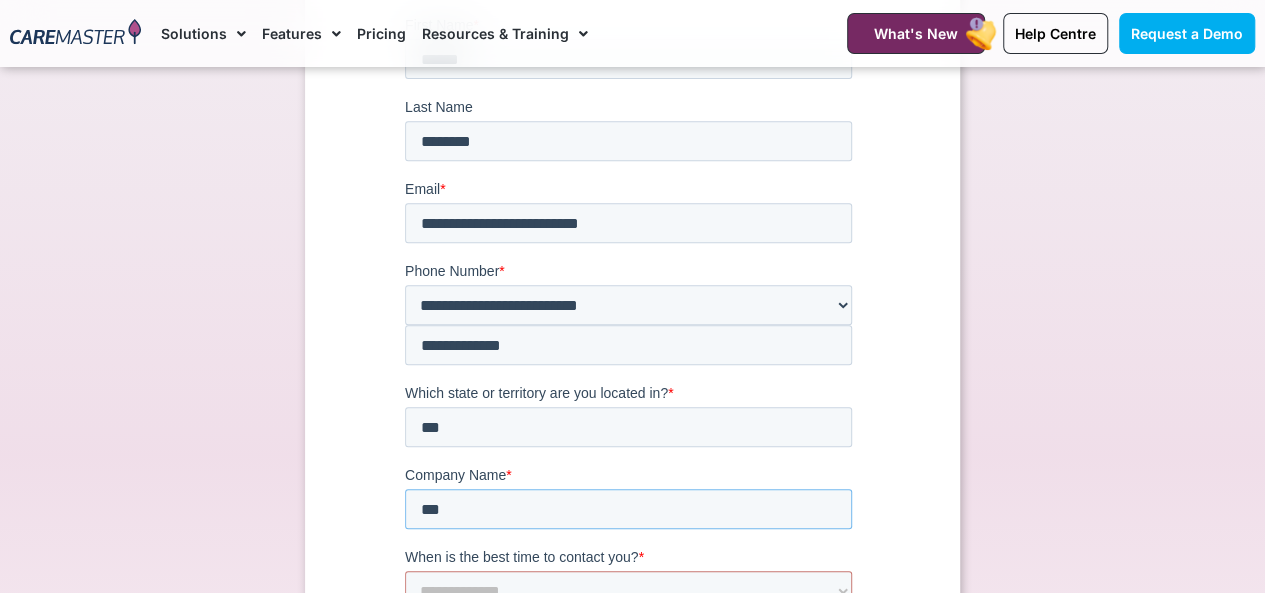 click on "***" at bounding box center (628, 509) 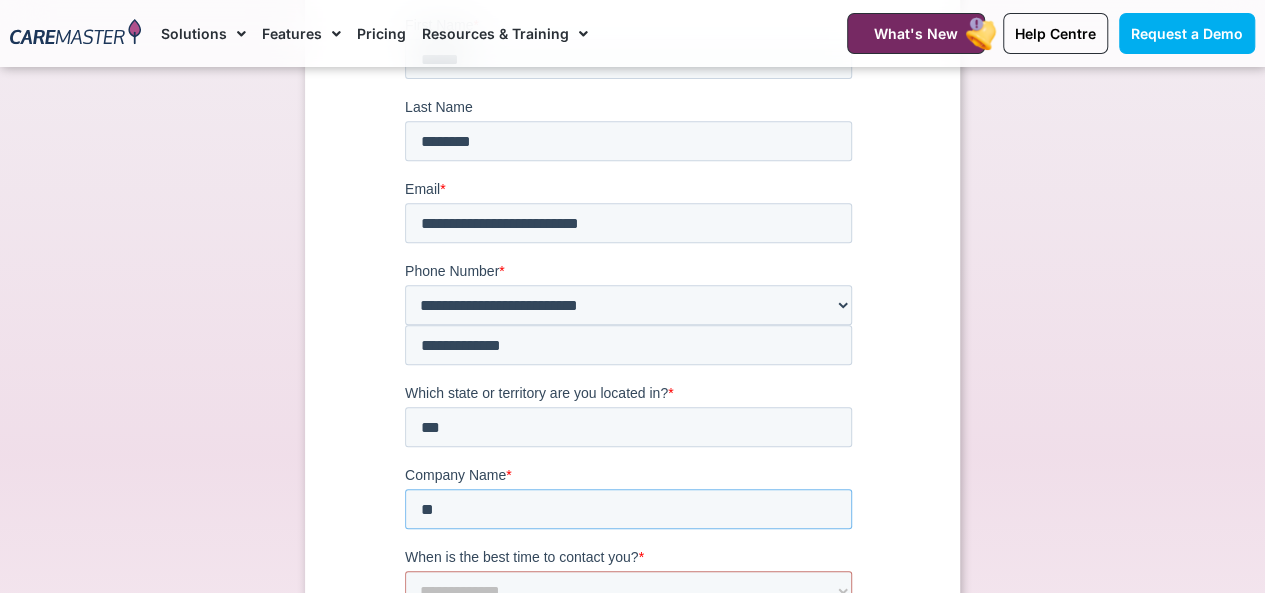 type on "*" 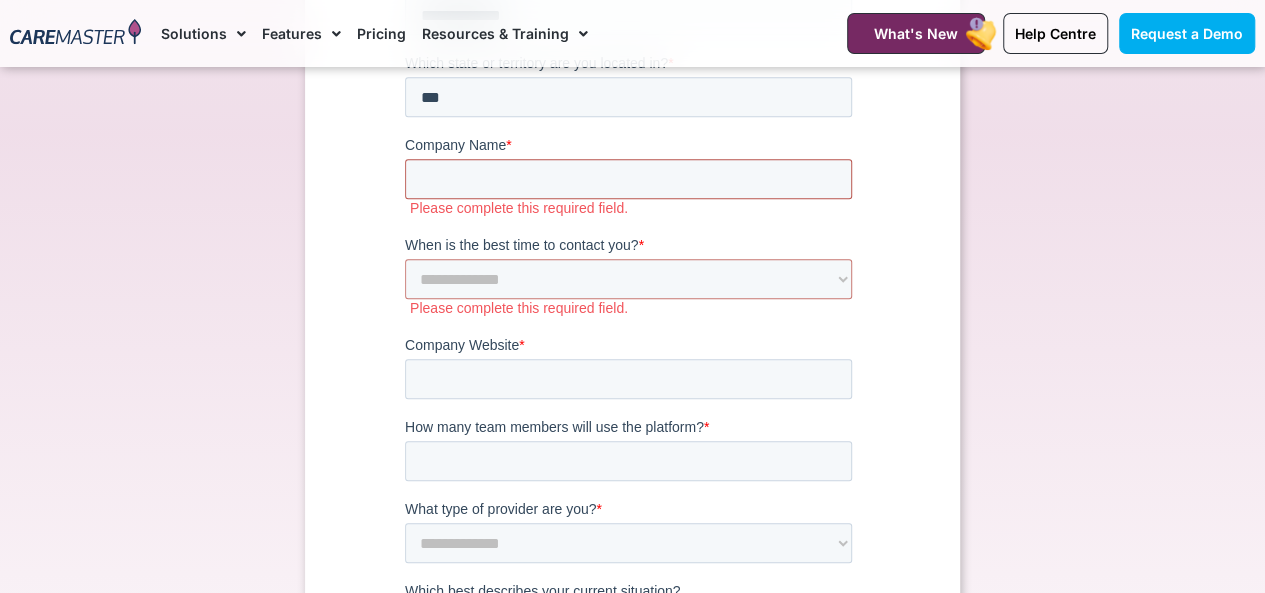 scroll, scrollTop: 712, scrollLeft: 0, axis: vertical 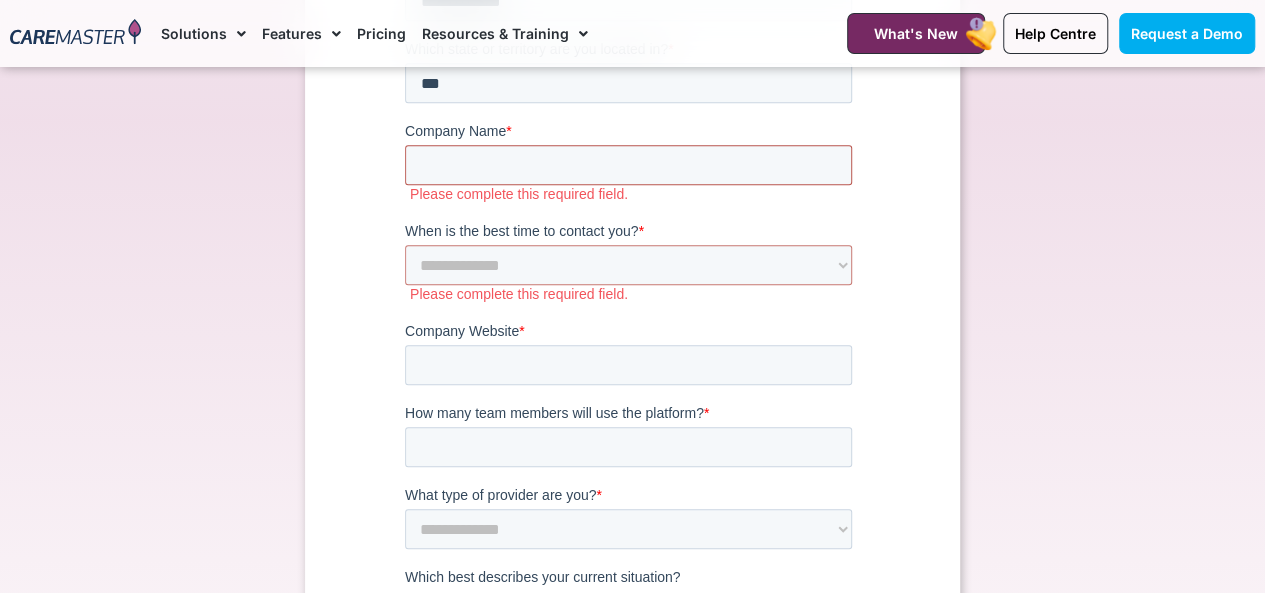 type 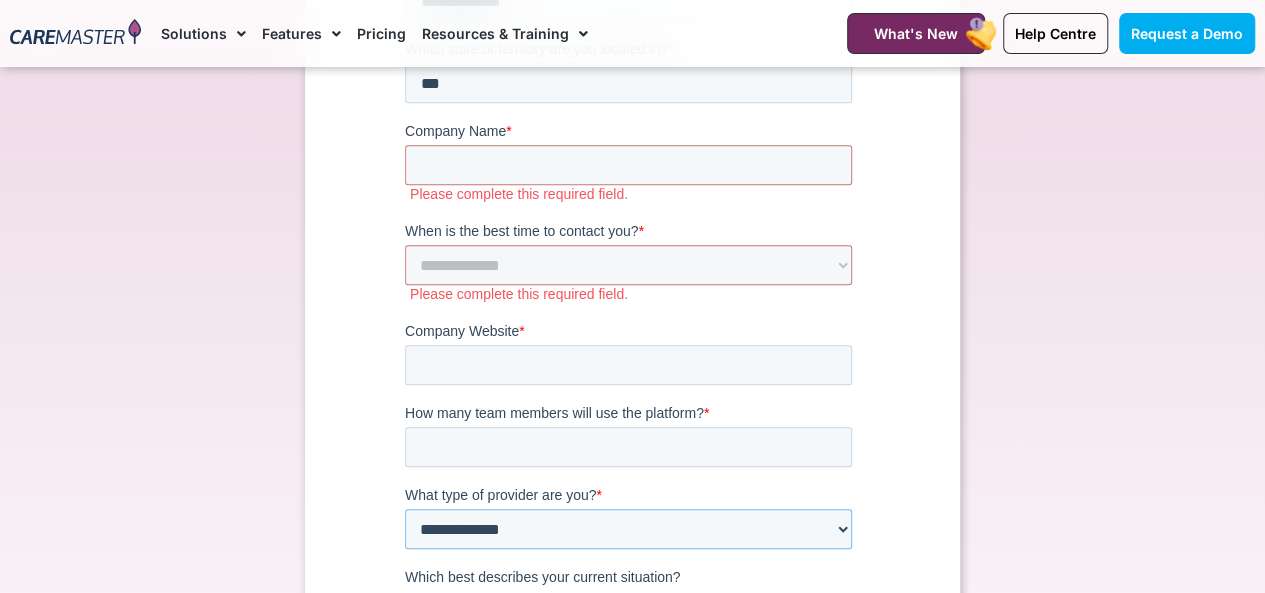 click on "**********" at bounding box center [628, 530] 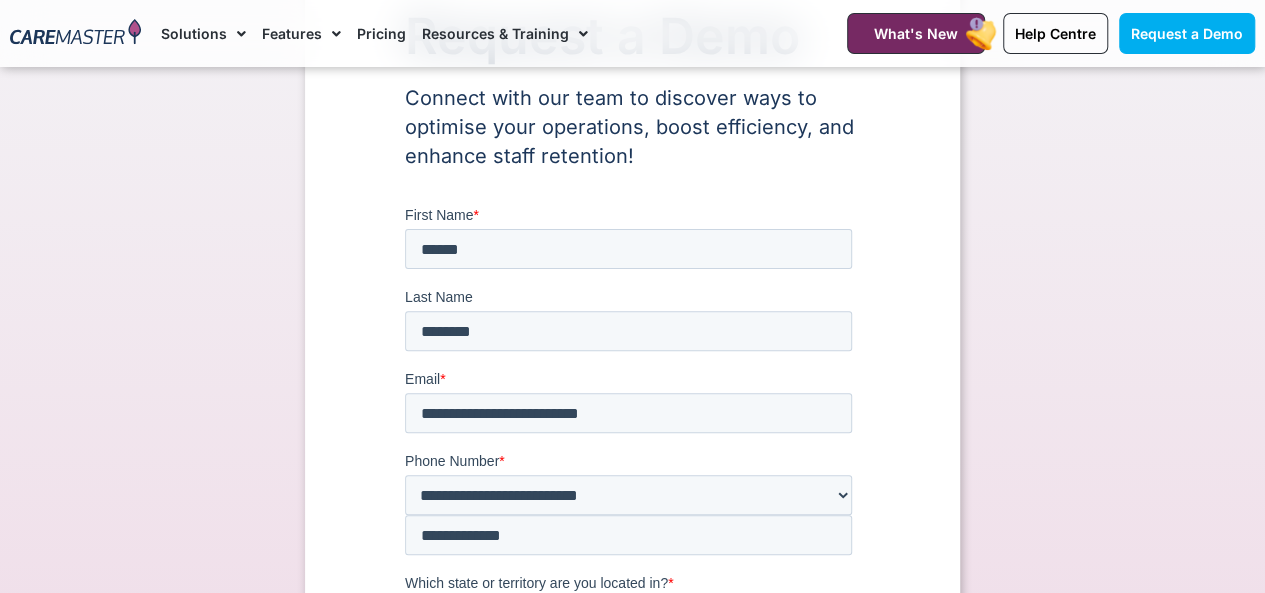 scroll, scrollTop: 0, scrollLeft: 0, axis: both 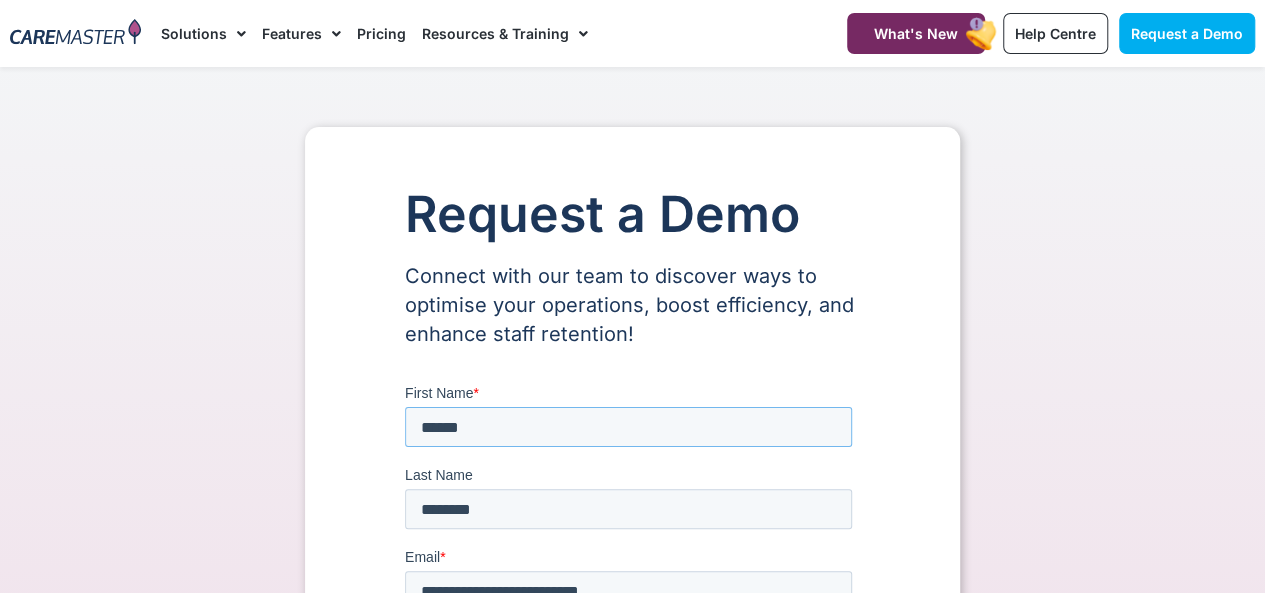 click on "******" at bounding box center [628, 427] 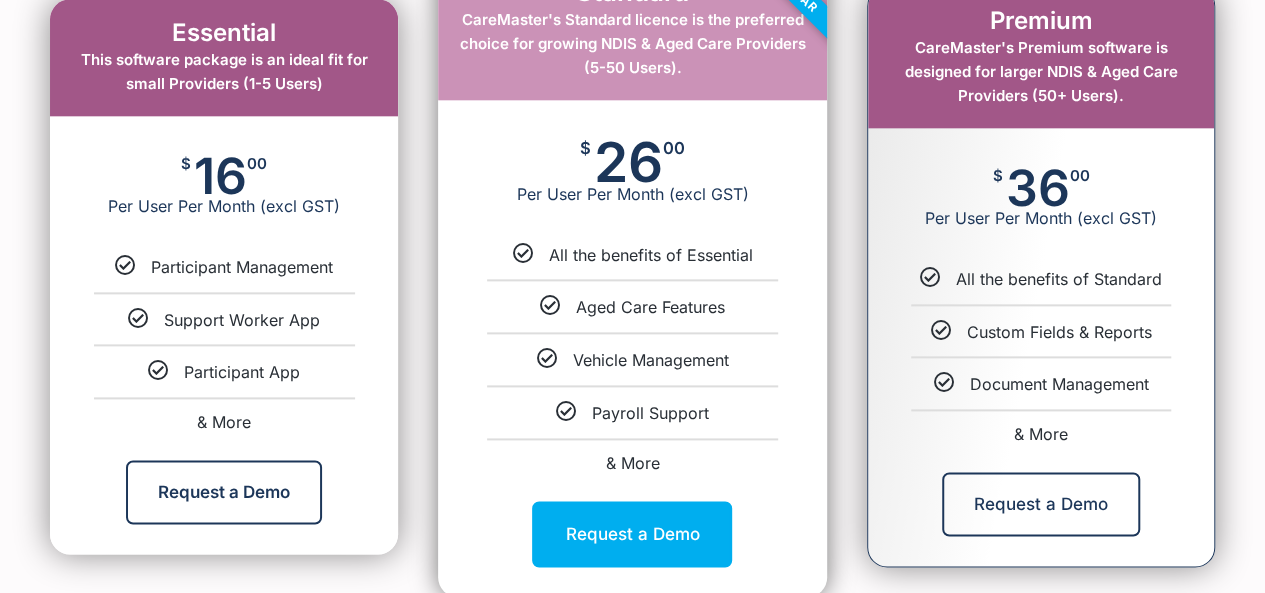 scroll, scrollTop: 1181, scrollLeft: 0, axis: vertical 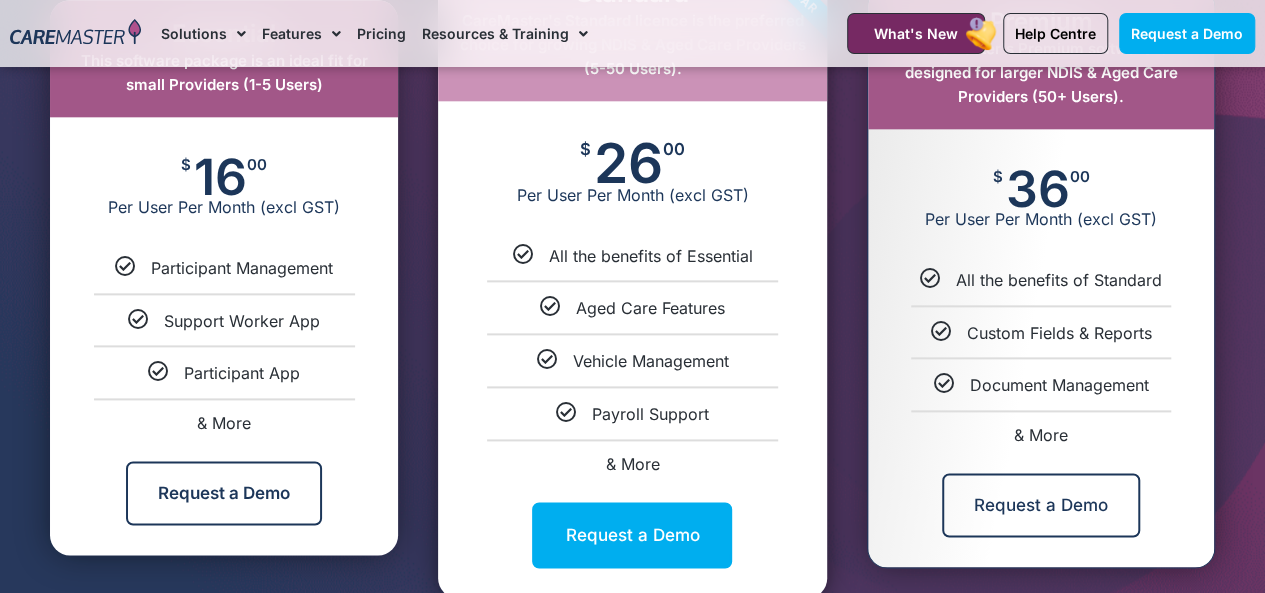 click on "& More" at bounding box center [632, 464] 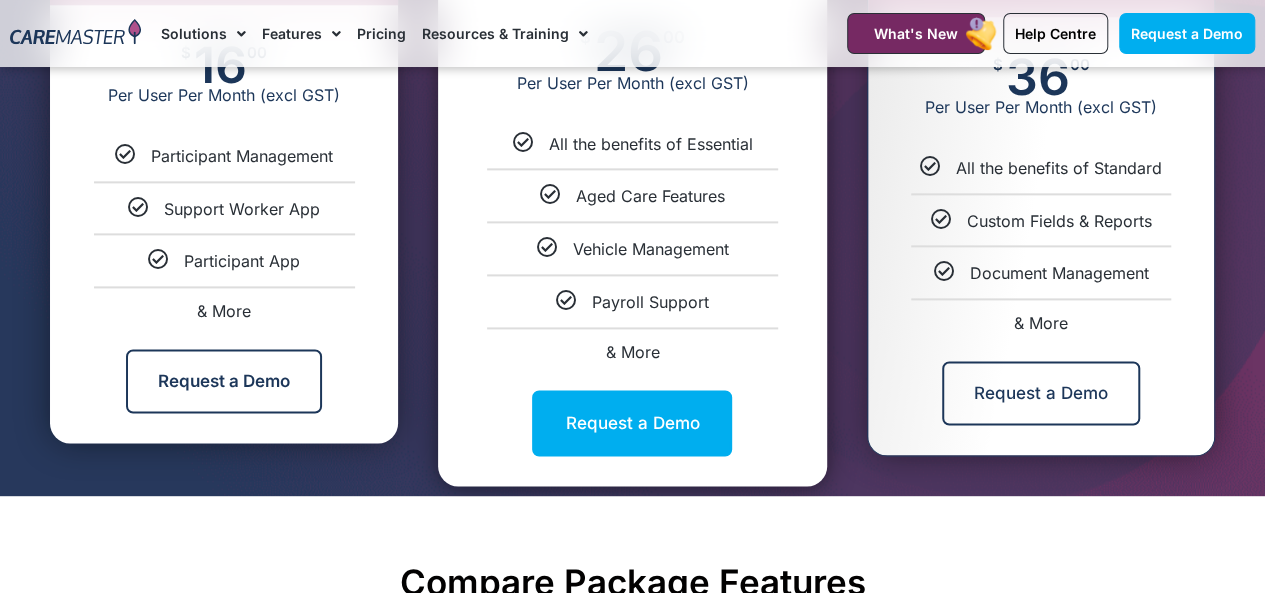scroll, scrollTop: 1232, scrollLeft: 0, axis: vertical 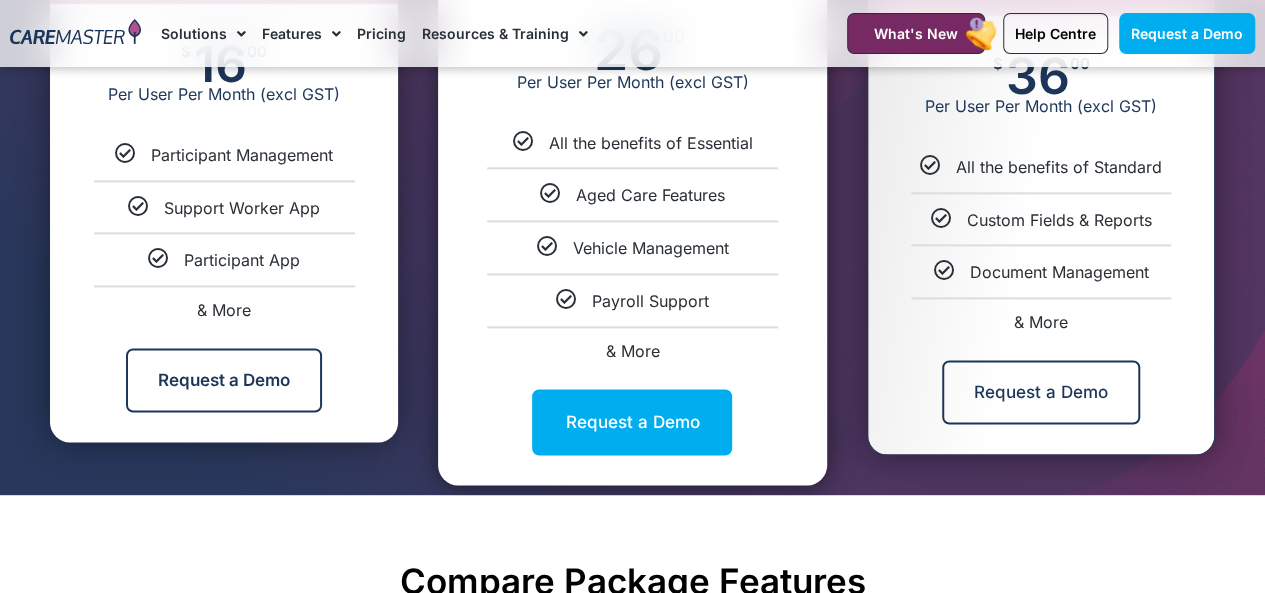 click on "& More" at bounding box center [632, 351] 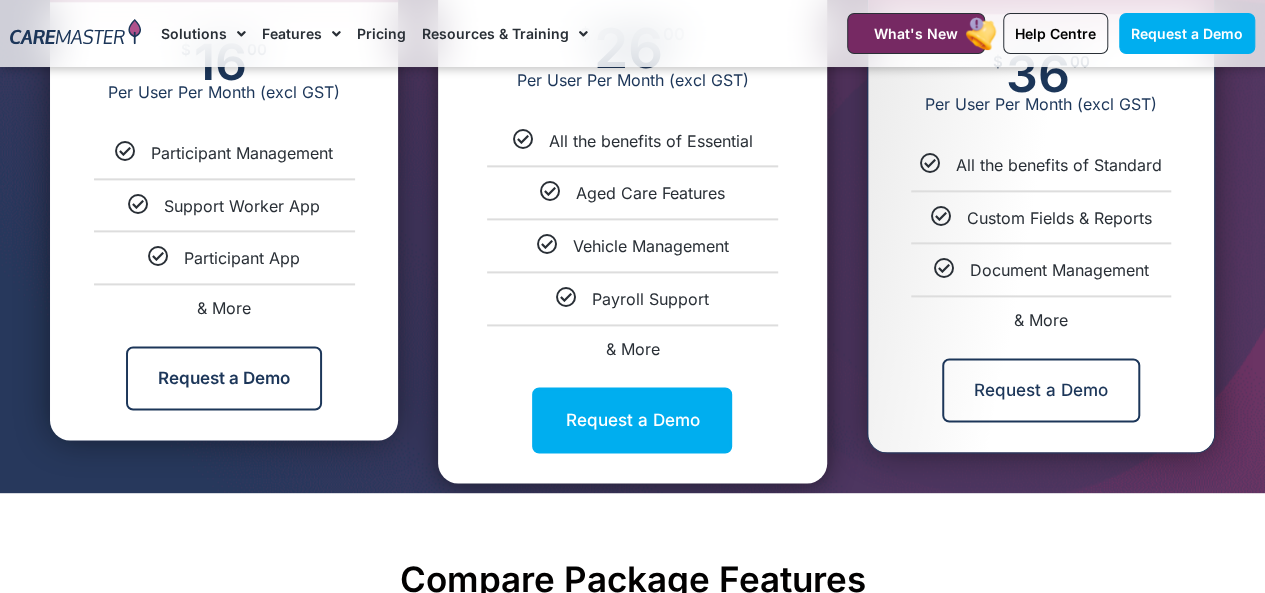 click on "Request a Demo" at bounding box center (632, 420) 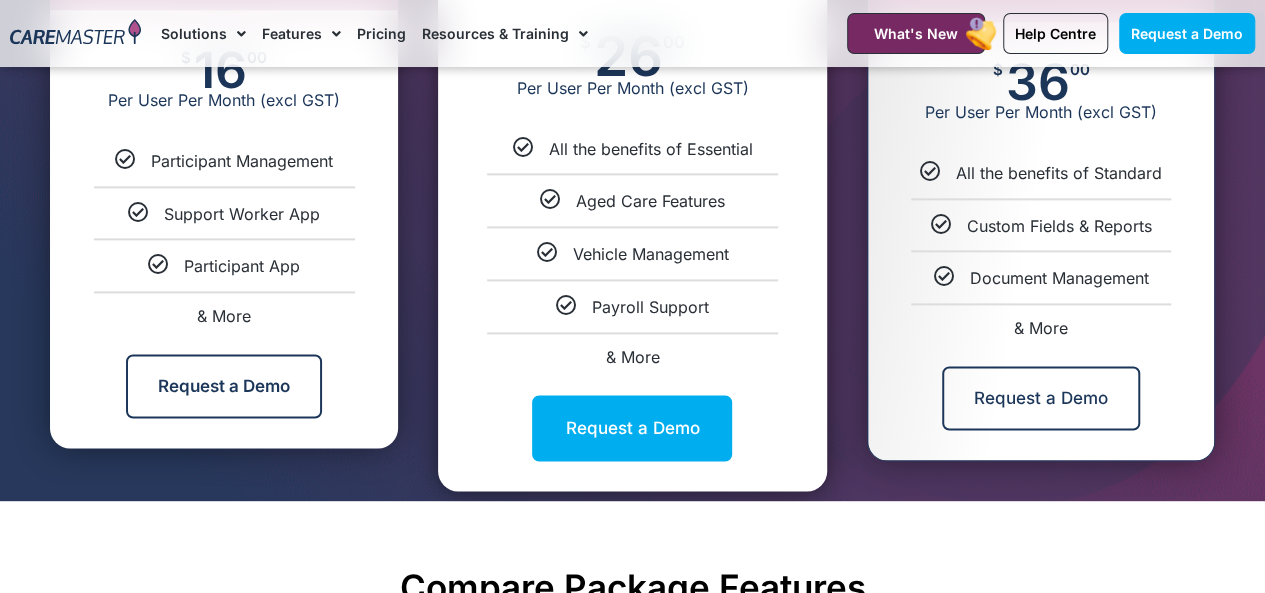 click on "Request a Demo" at bounding box center [632, 428] 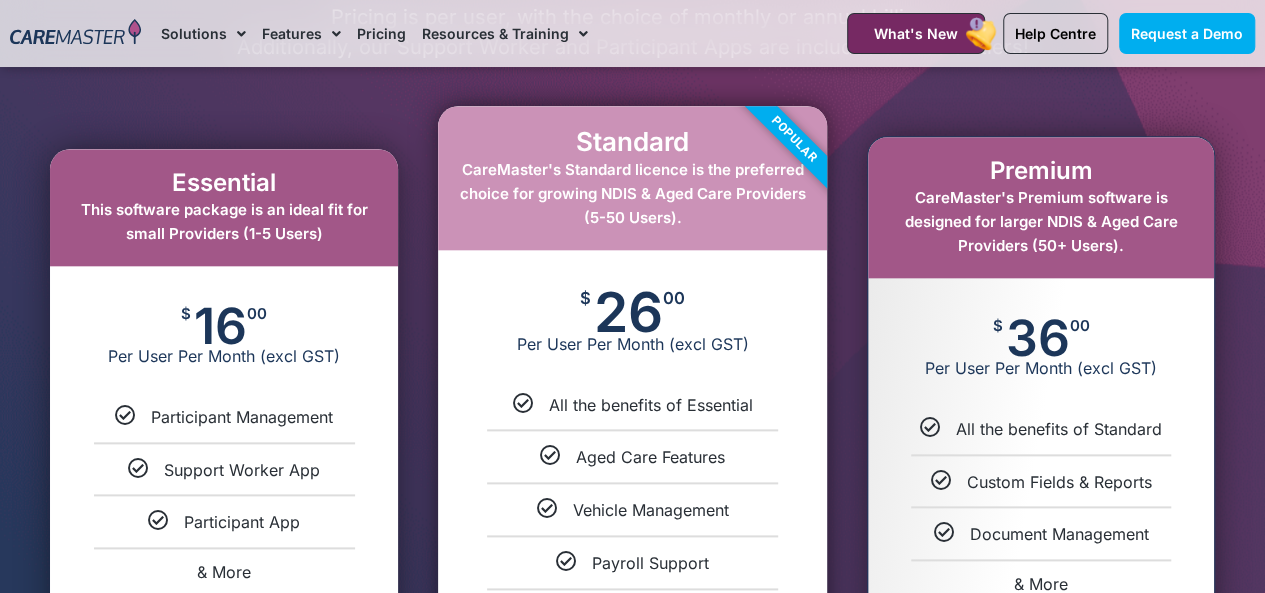 scroll, scrollTop: 968, scrollLeft: 0, axis: vertical 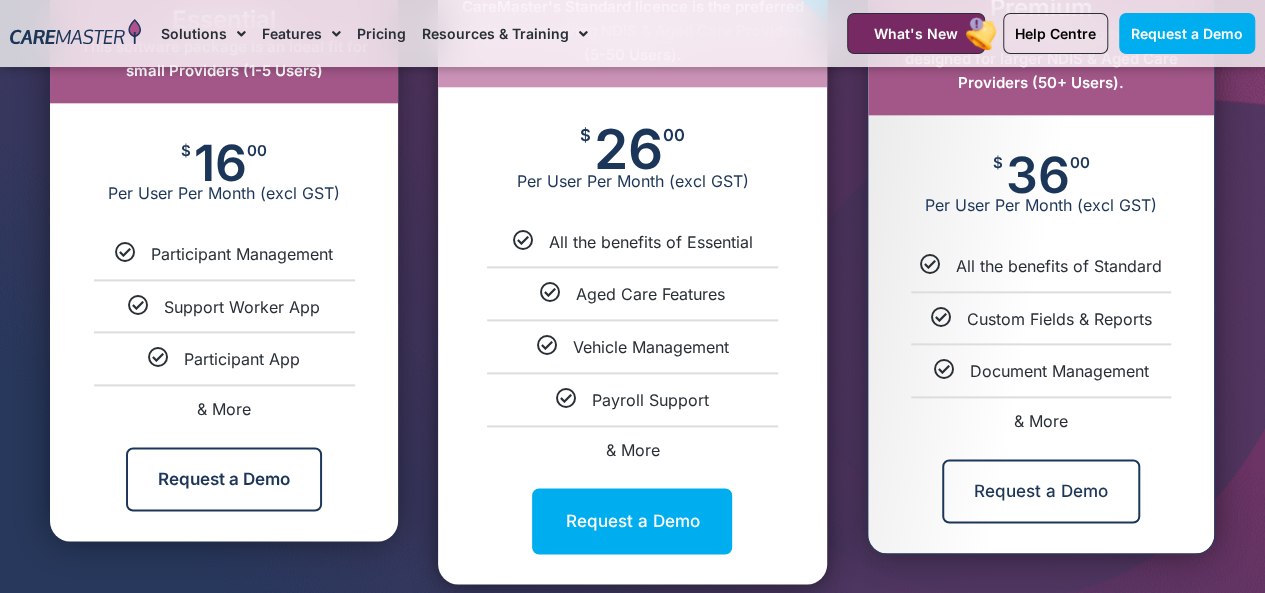 click on "Request a Demo" at bounding box center (632, 521) 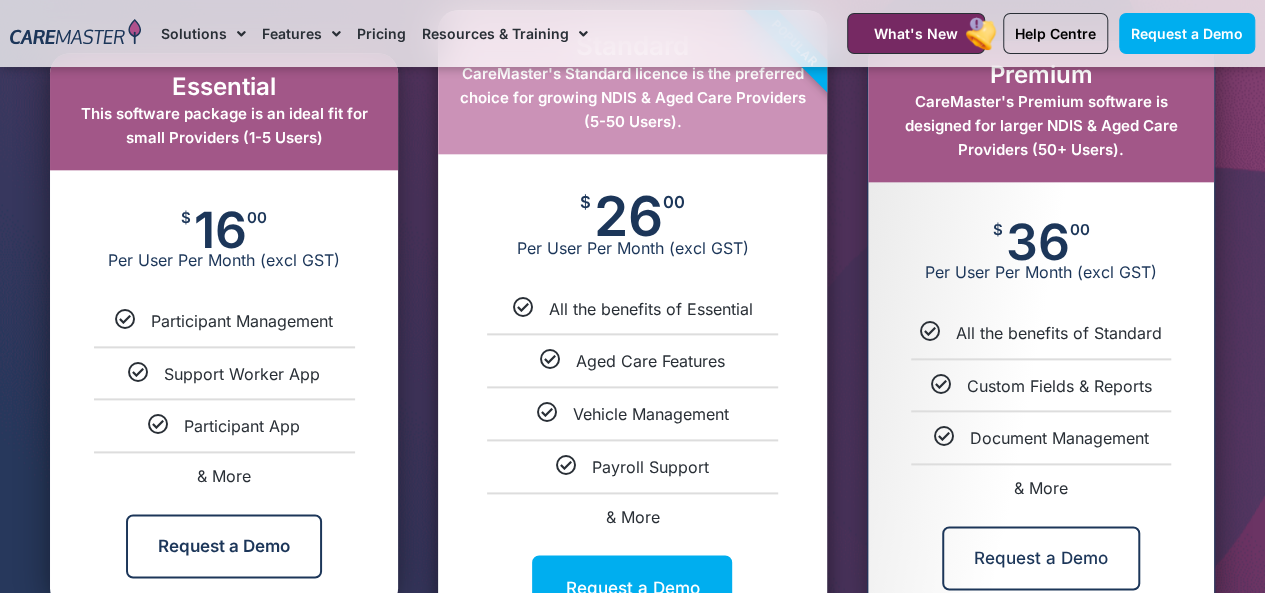 scroll, scrollTop: 1065, scrollLeft: 0, axis: vertical 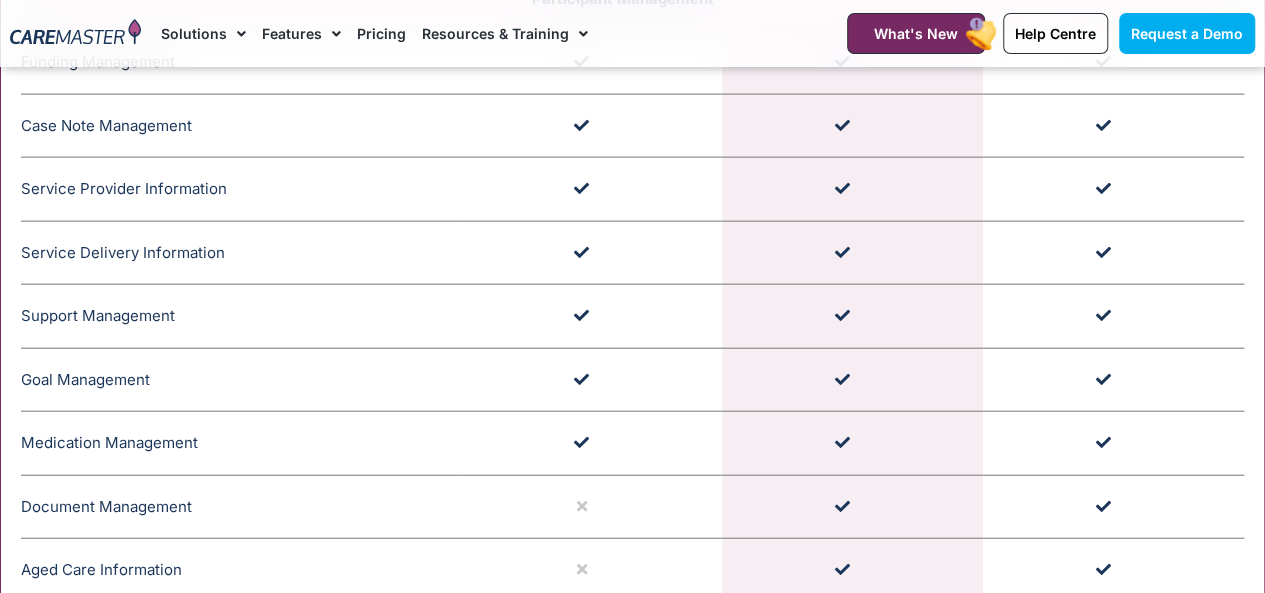 click at bounding box center (852, 507) 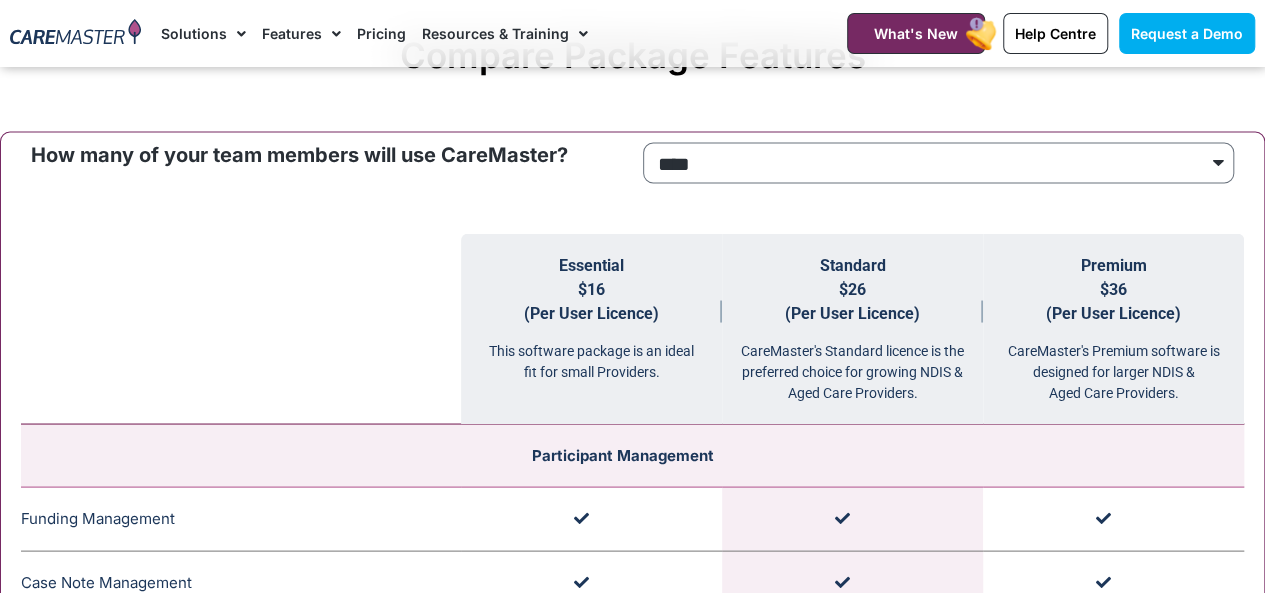 scroll, scrollTop: 1757, scrollLeft: 0, axis: vertical 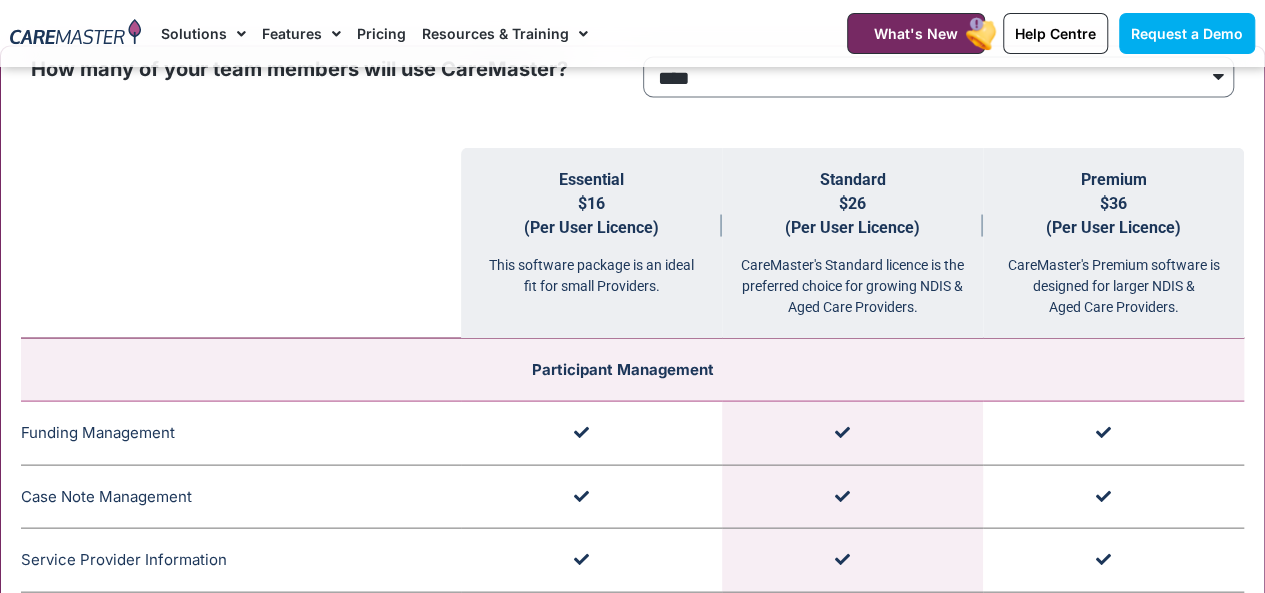 click at bounding box center [852, 560] 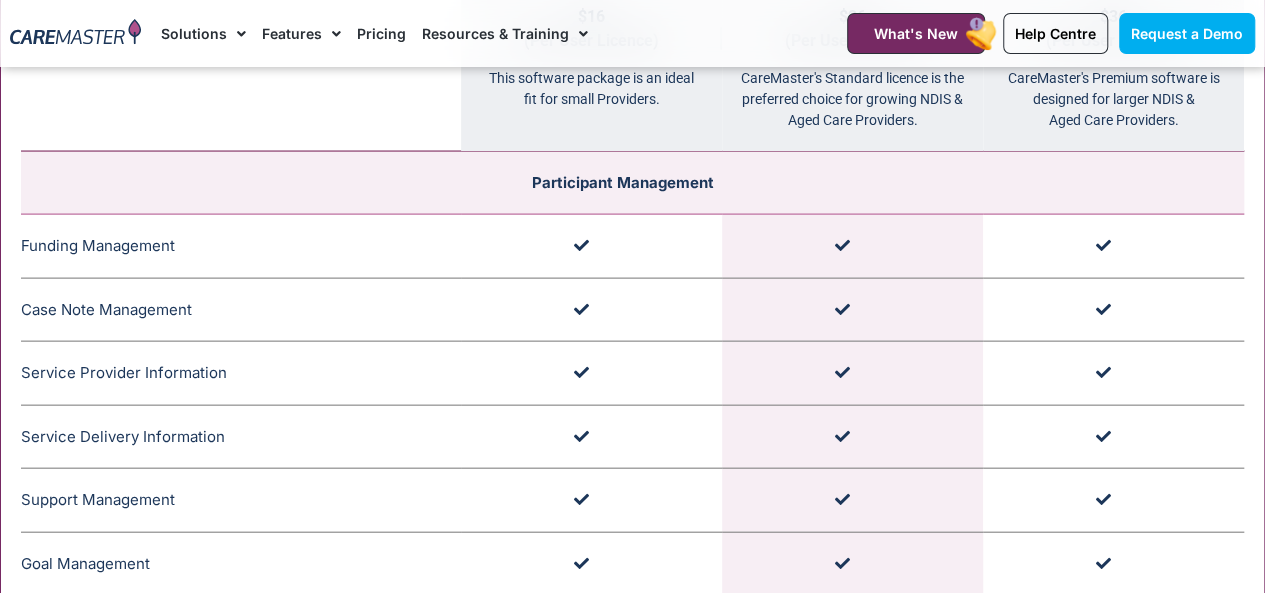 click at bounding box center [852, 501] 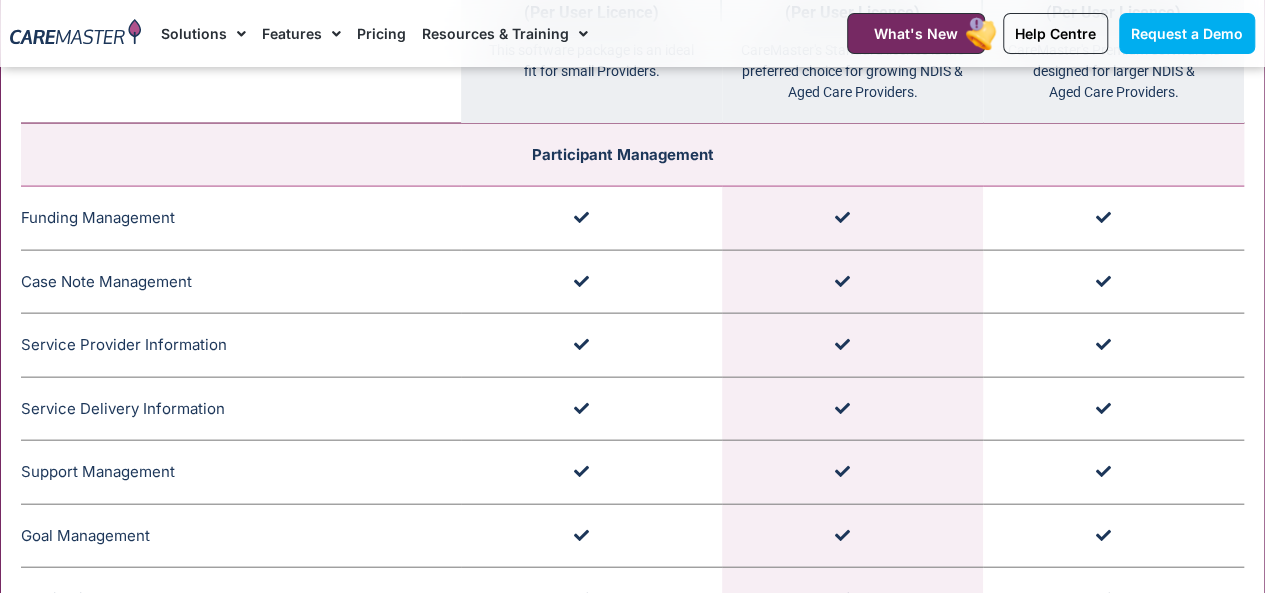 click at bounding box center (852, 536) 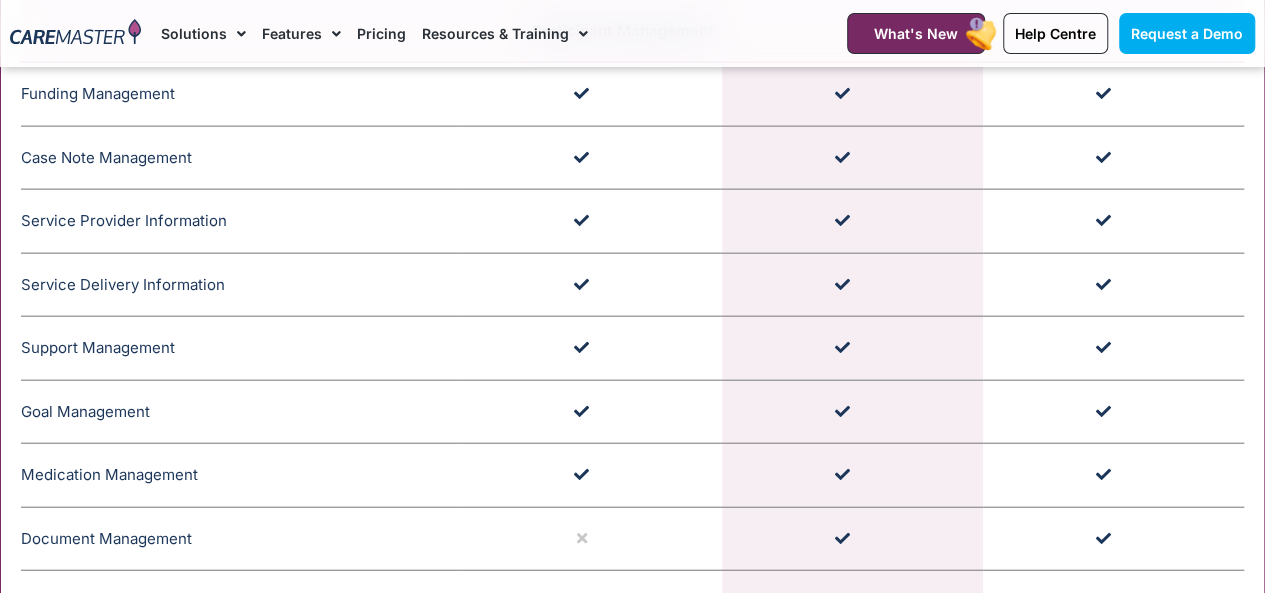 click at bounding box center (852, 539) 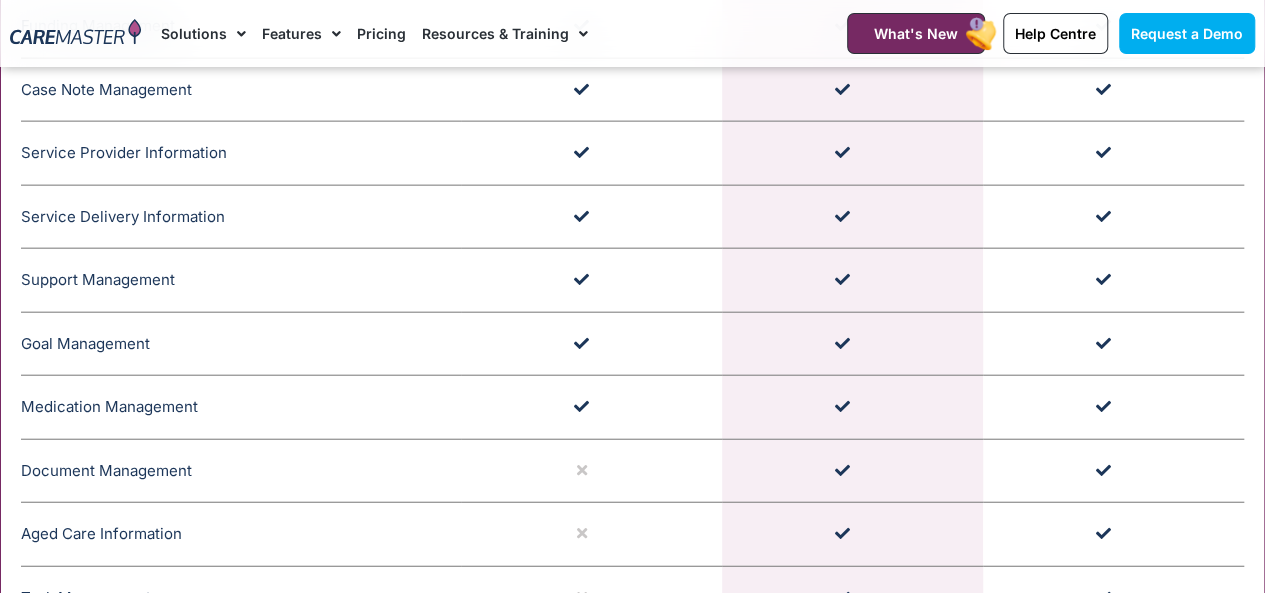 click at bounding box center [852, 535] 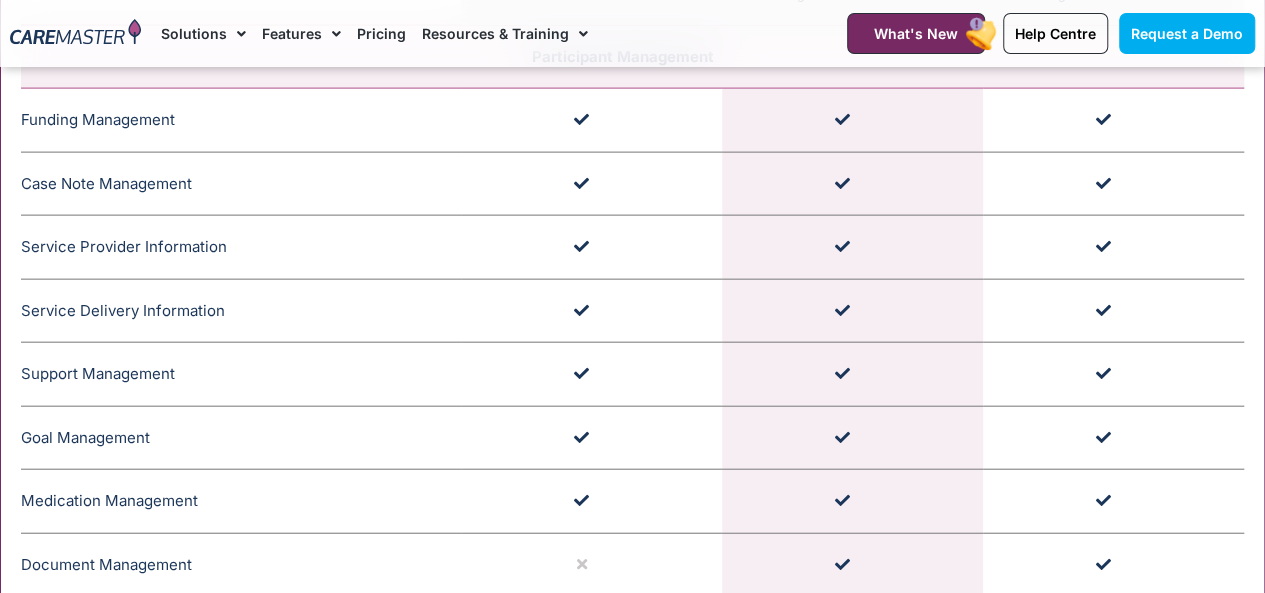 click at bounding box center (852, 565) 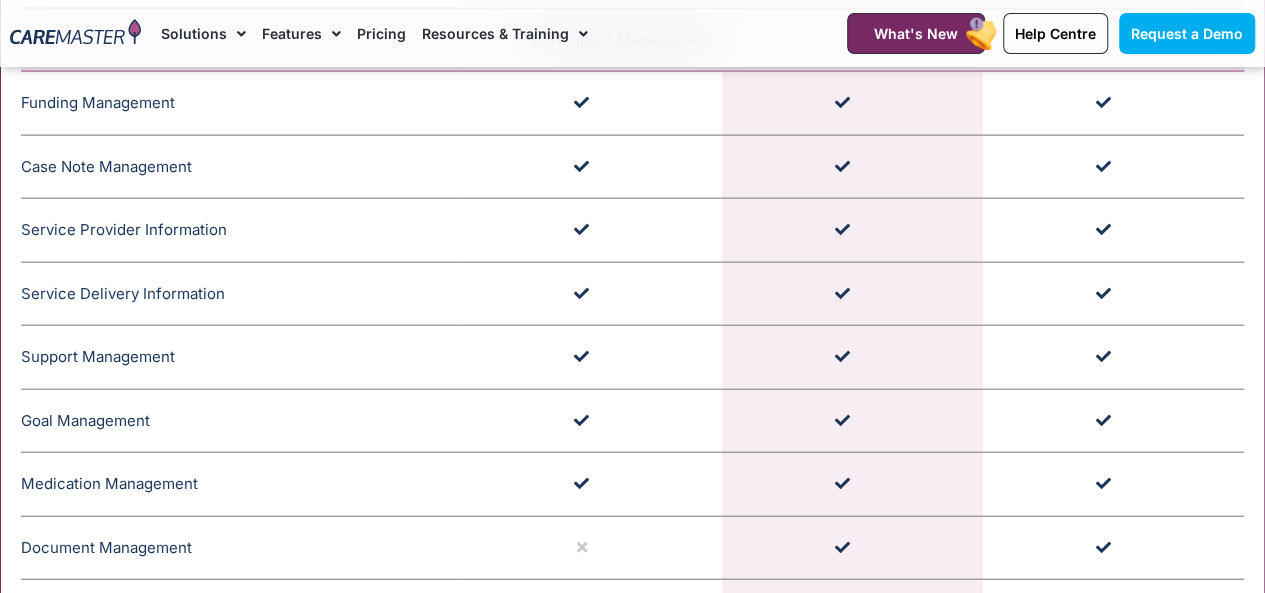 click at bounding box center (852, 548) 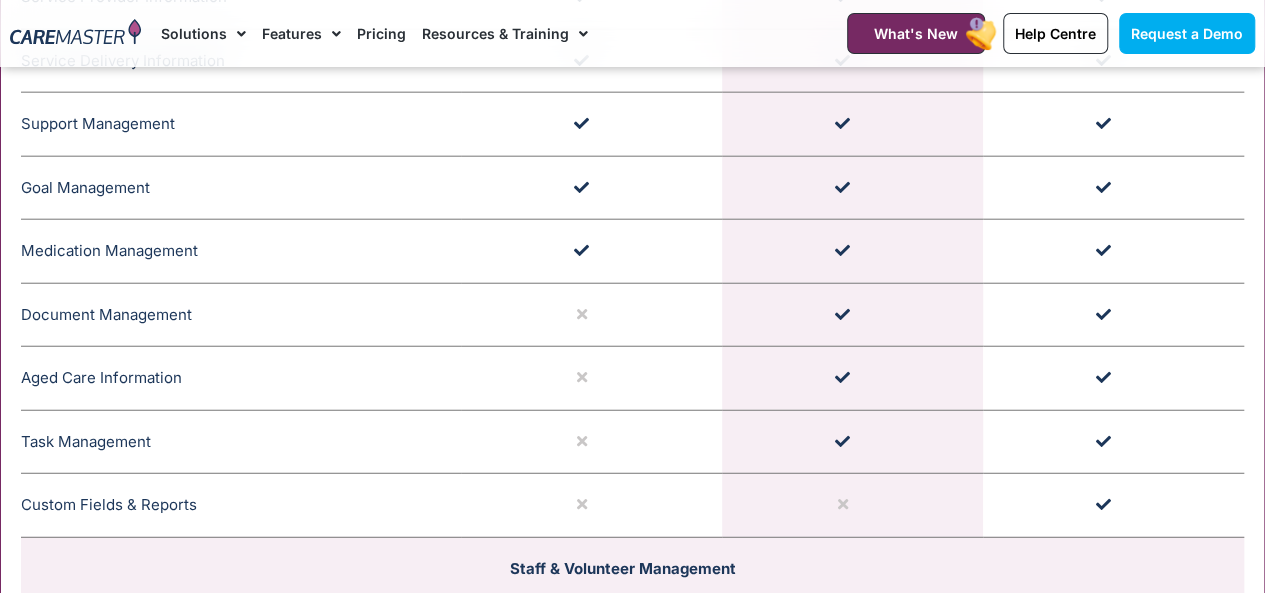 click at bounding box center (852, 506) 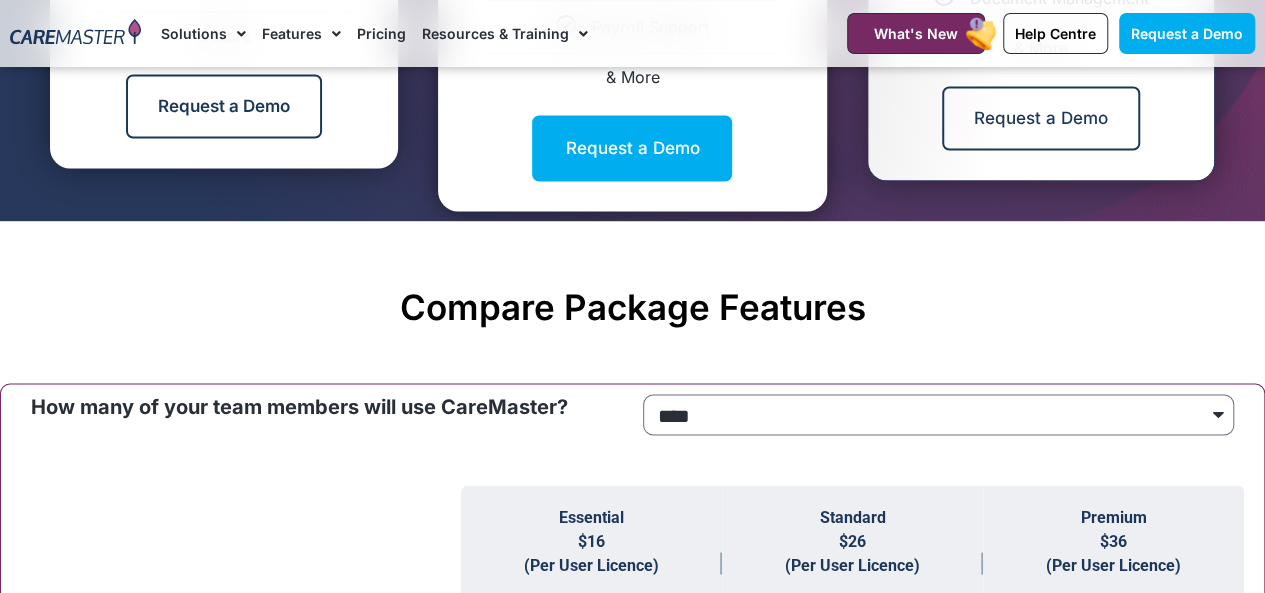 click on "Standard    $26  (Per User Licence) CareMaster's Standard licence is the preferred choice for growing NDIS & Aged Care Providers." at bounding box center (852, 580) 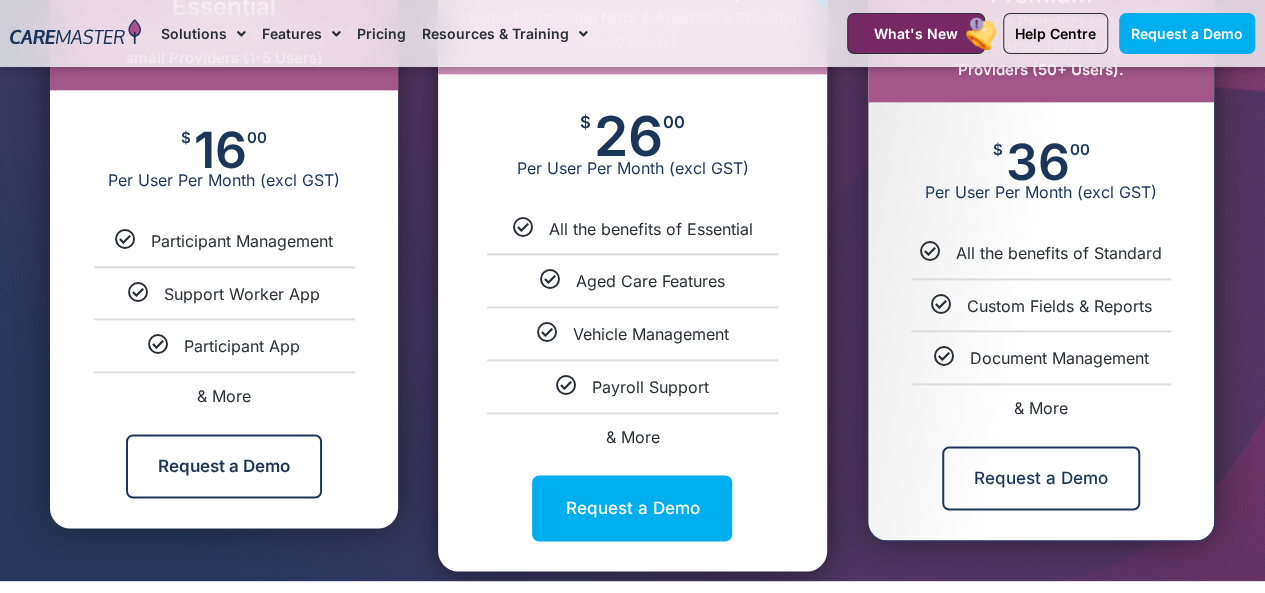 scroll, scrollTop: 1146, scrollLeft: 0, axis: vertical 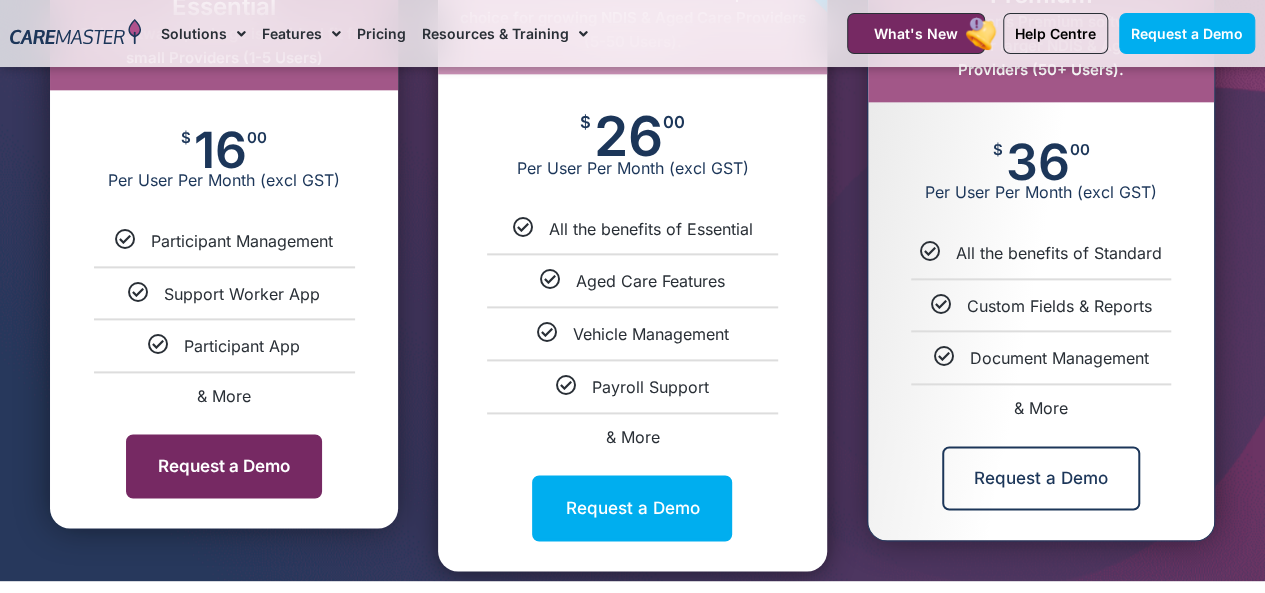 click on "Request a Demo" at bounding box center (224, 466) 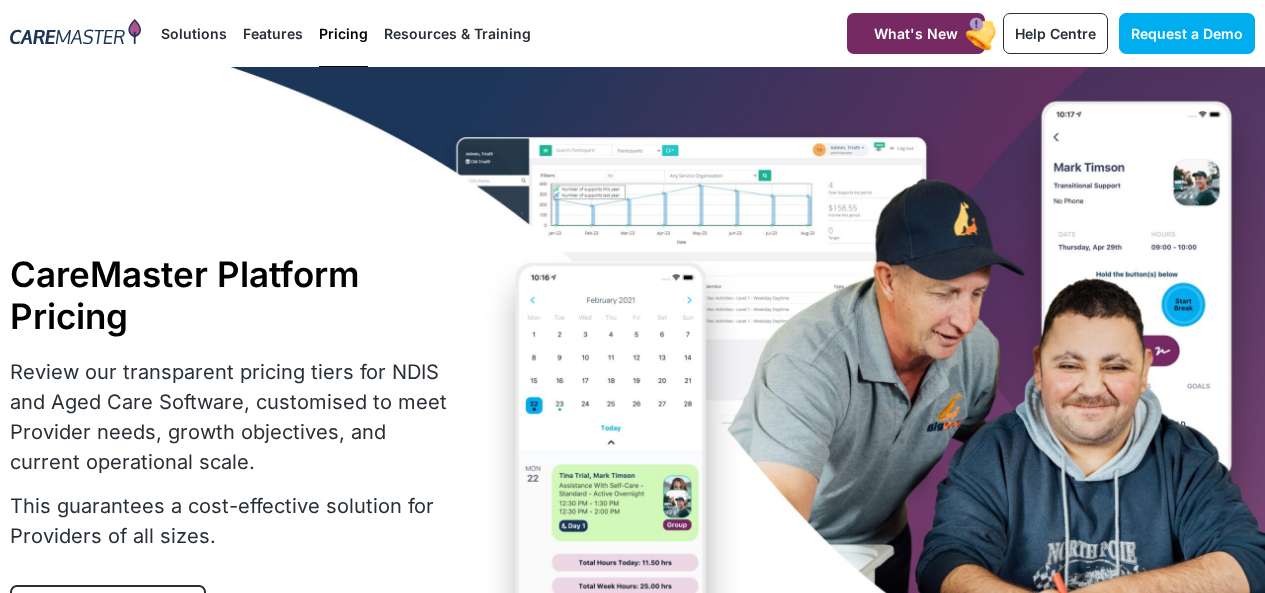 scroll, scrollTop: 1367, scrollLeft: 0, axis: vertical 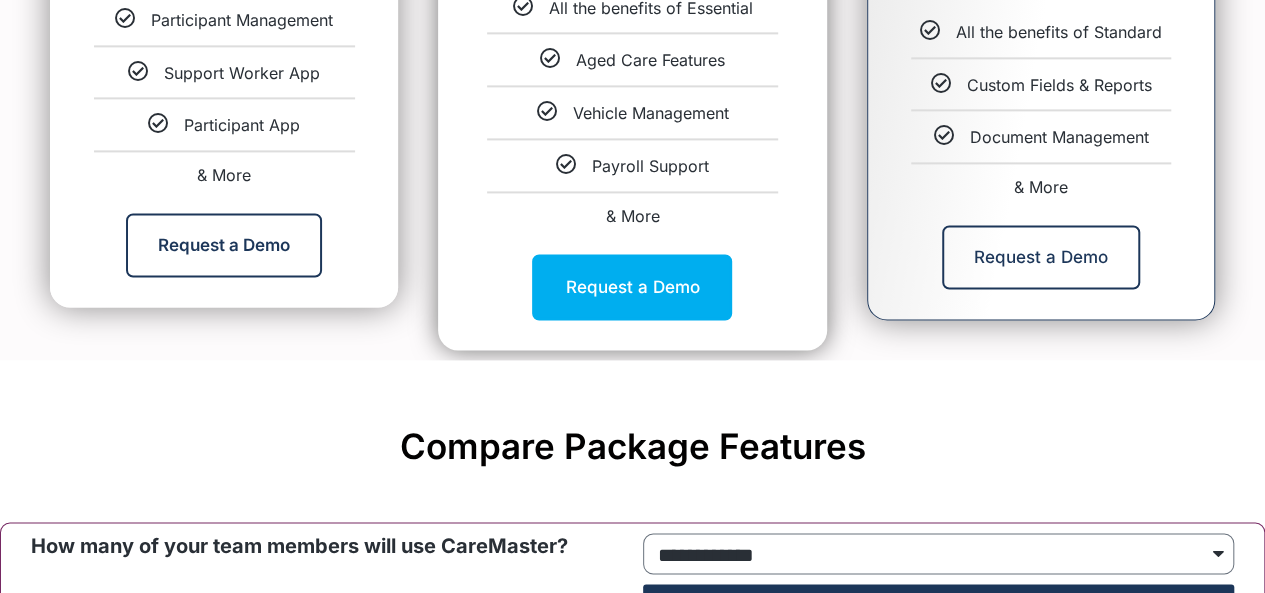 click on "& More" at bounding box center (224, 175) 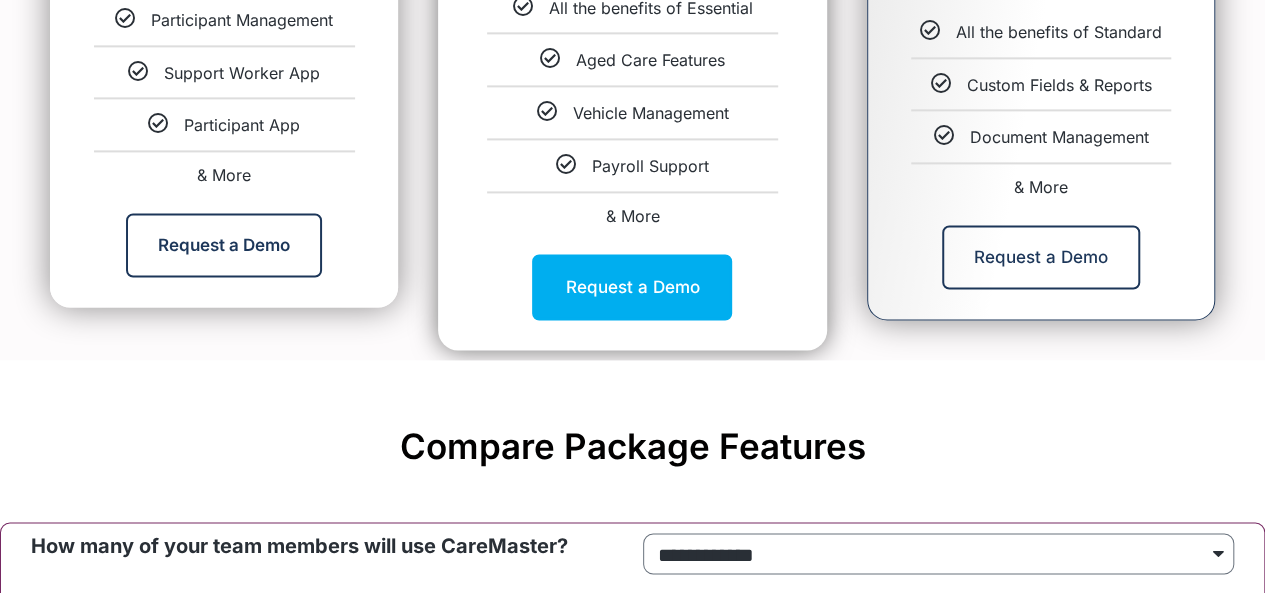 scroll, scrollTop: 1423, scrollLeft: 0, axis: vertical 